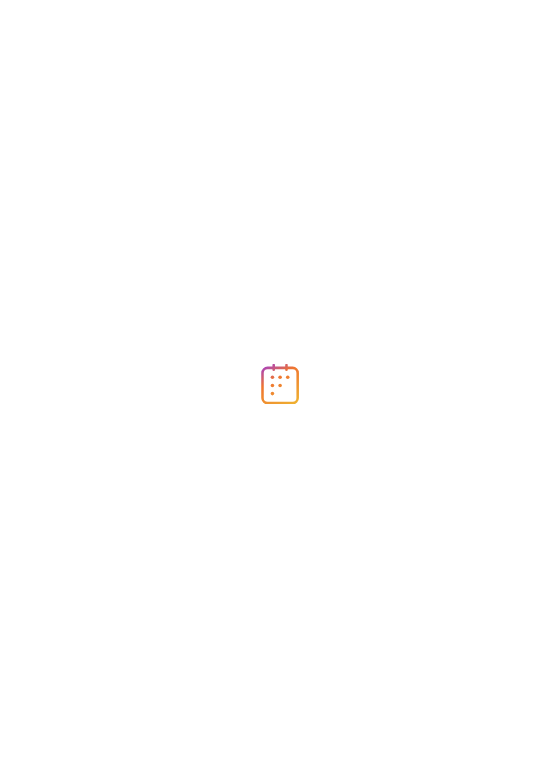 scroll, scrollTop: 0, scrollLeft: 0, axis: both 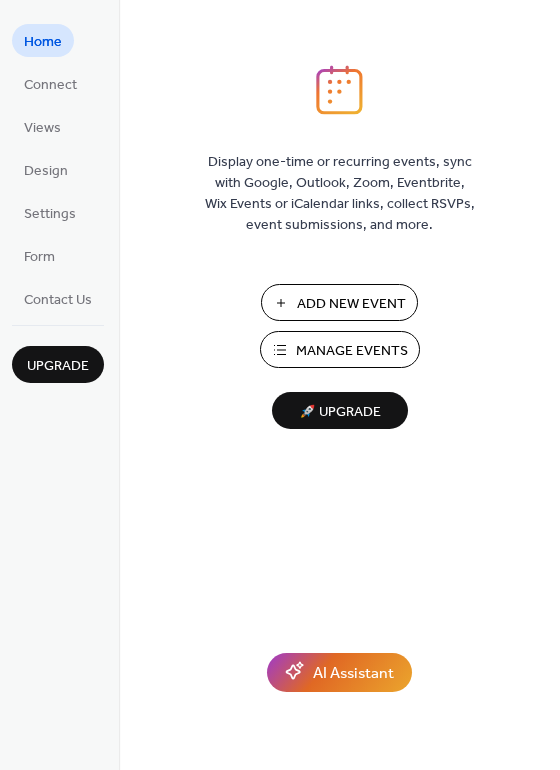 click on "Add New Event" at bounding box center [351, 304] 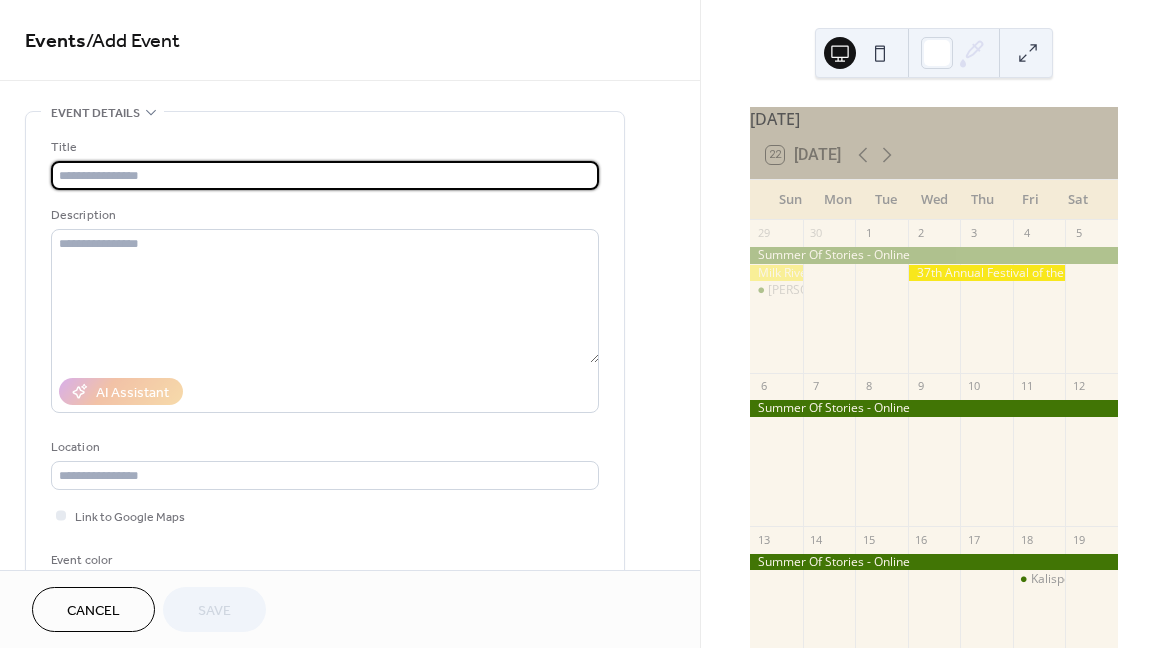 scroll, scrollTop: 0, scrollLeft: 0, axis: both 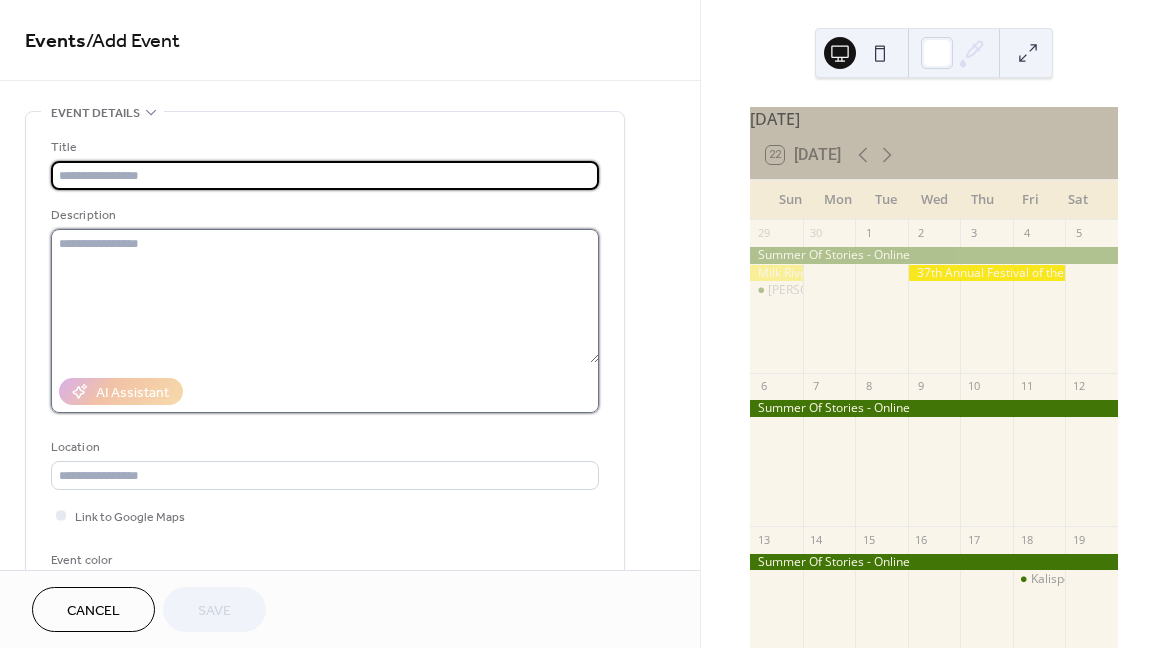 click at bounding box center (325, 296) 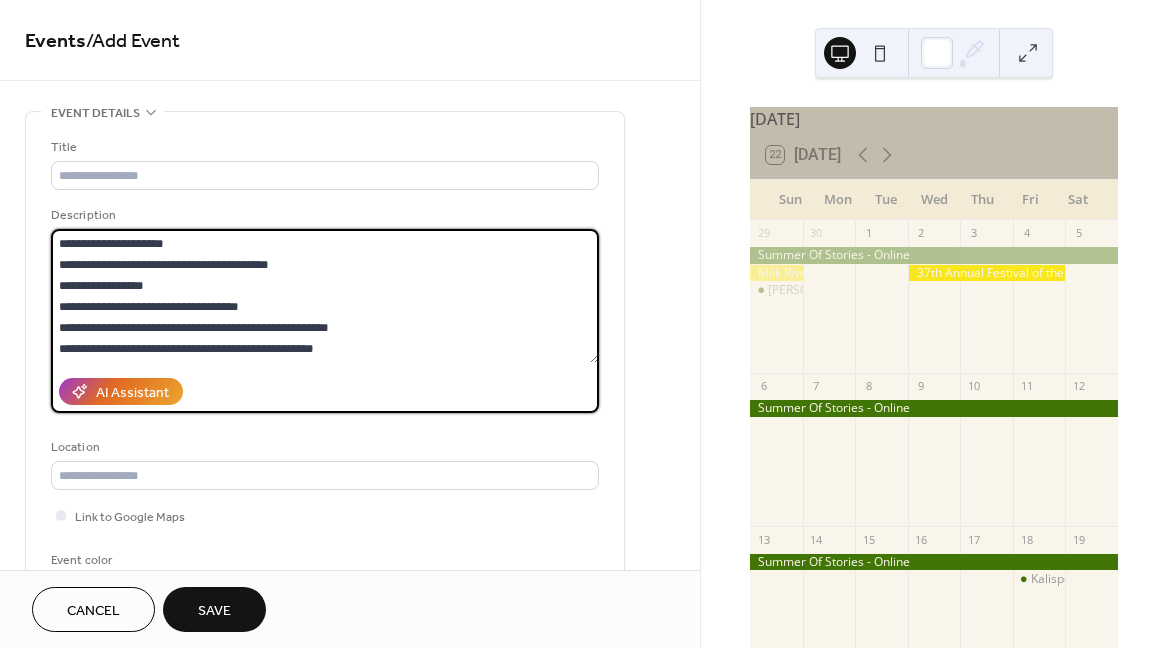 scroll, scrollTop: 375, scrollLeft: 0, axis: vertical 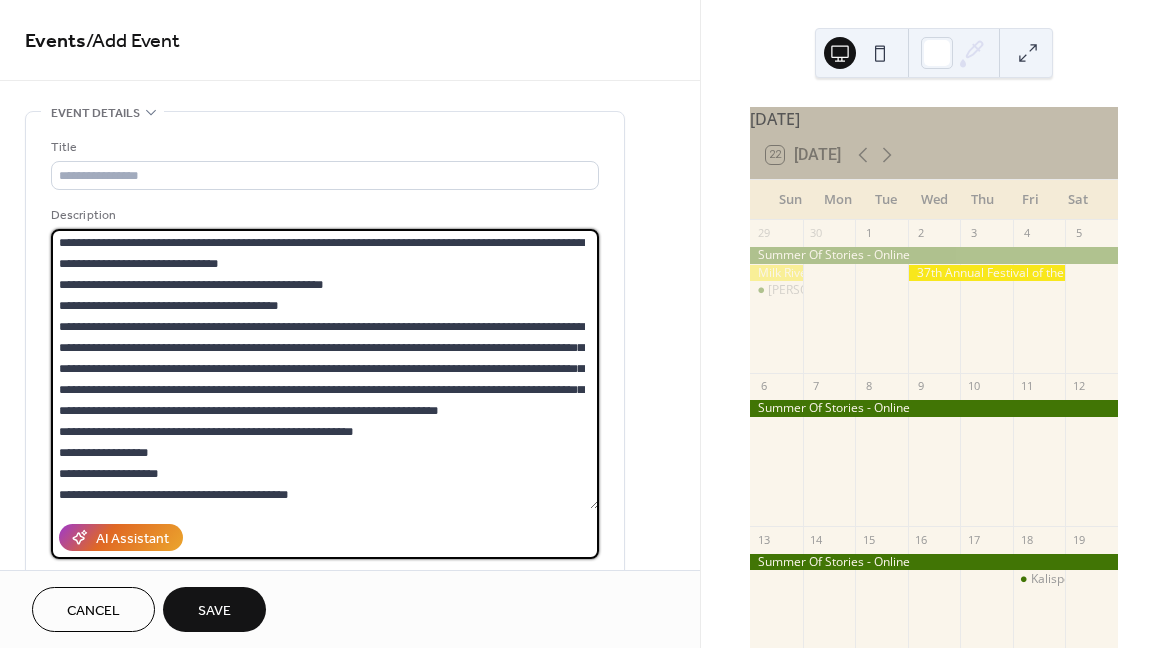 drag, startPoint x: 590, startPoint y: 362, endPoint x: 585, endPoint y: 513, distance: 151.08276 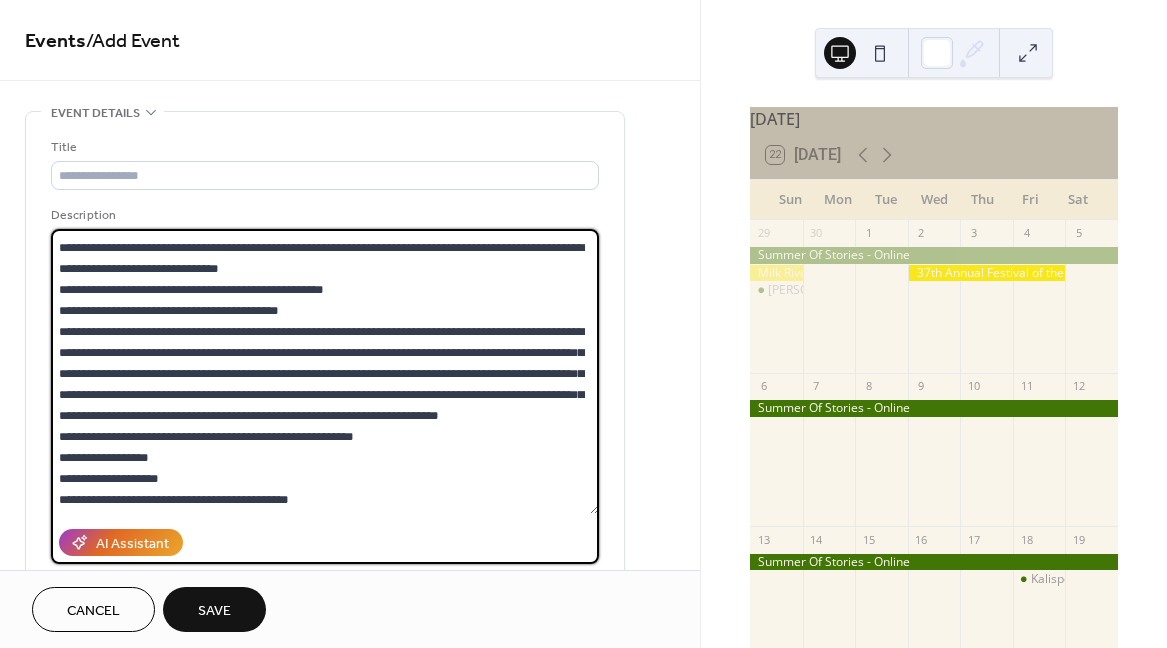 scroll, scrollTop: 0, scrollLeft: 0, axis: both 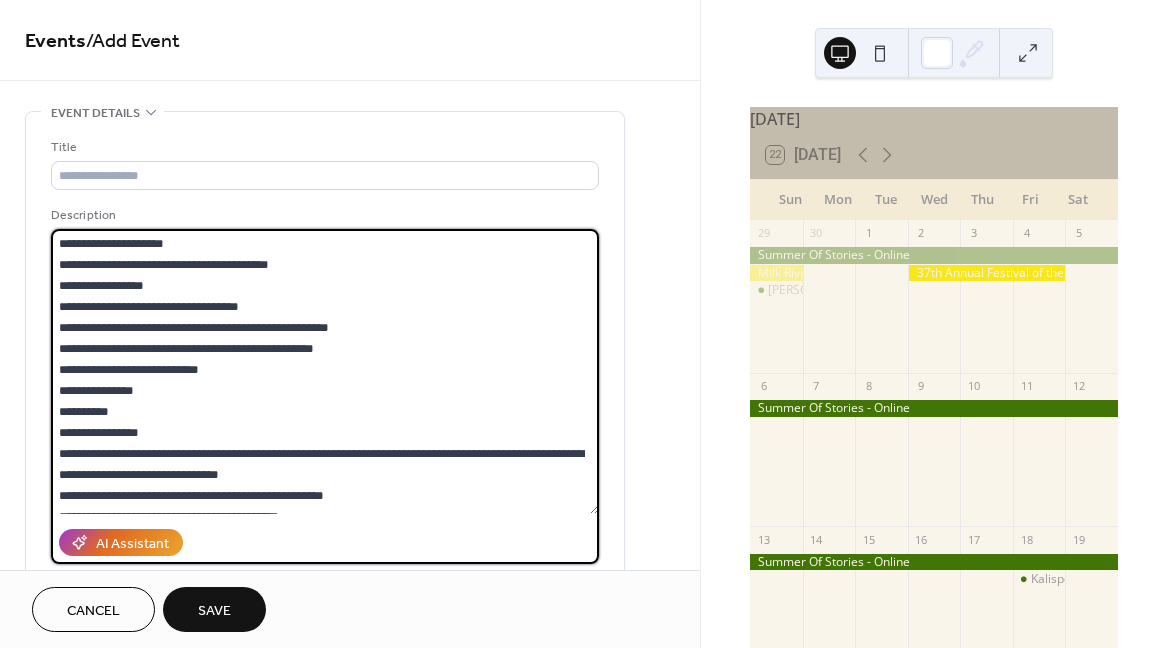 drag, startPoint x: 128, startPoint y: 332, endPoint x: 223, endPoint y: 332, distance: 95 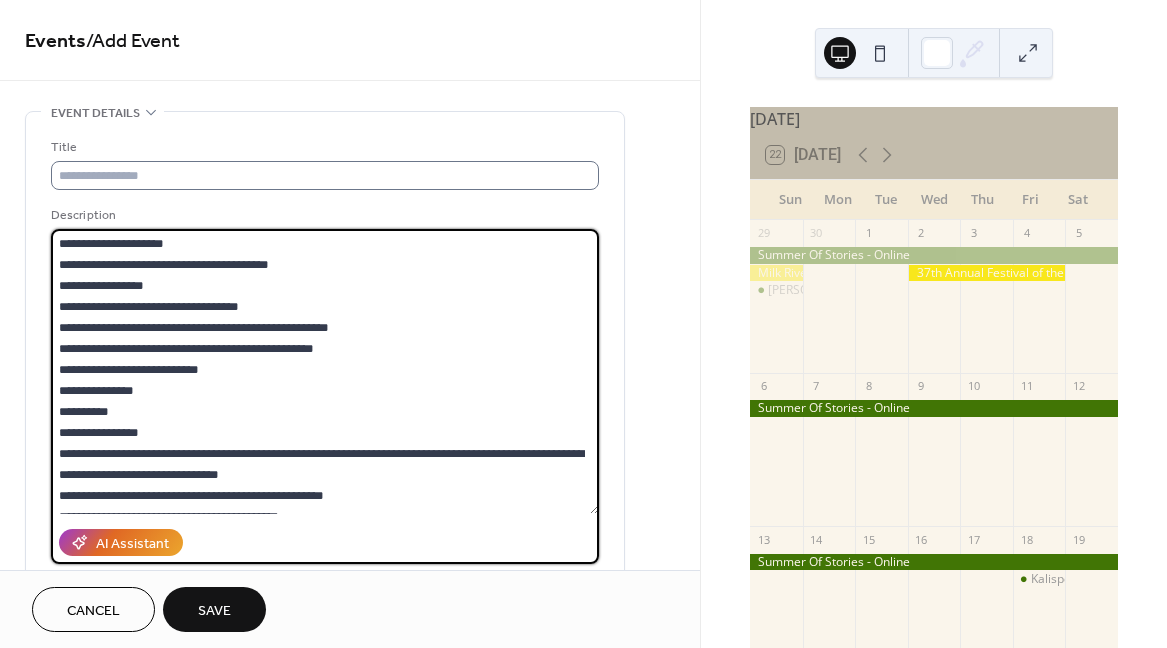 type on "**********" 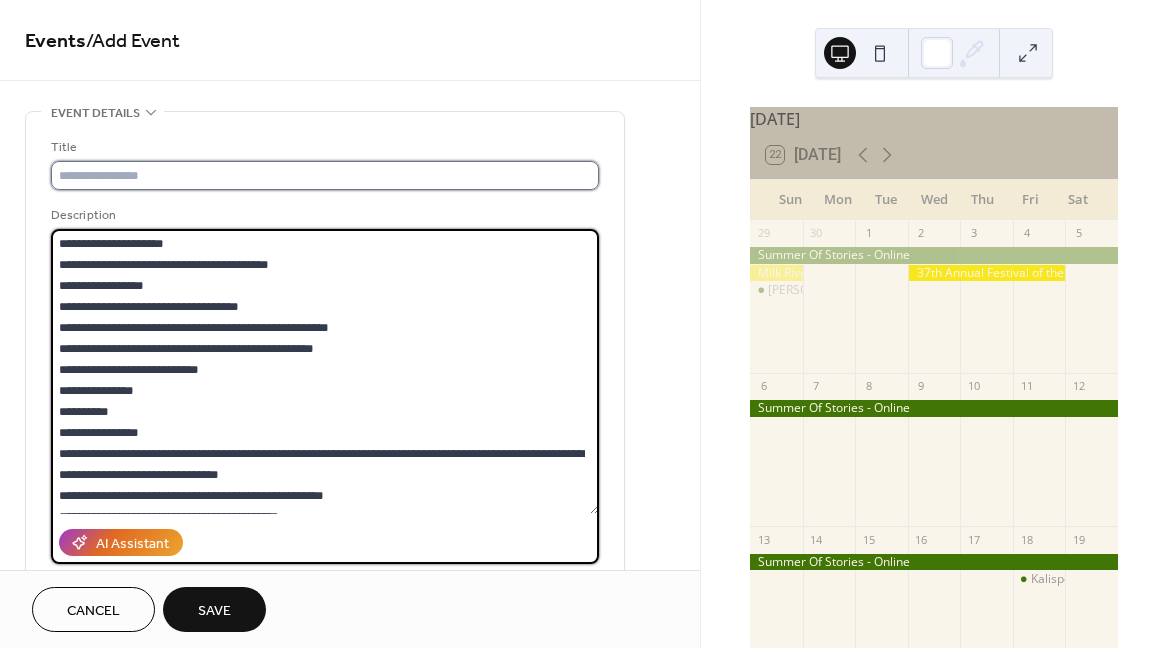 click at bounding box center (325, 175) 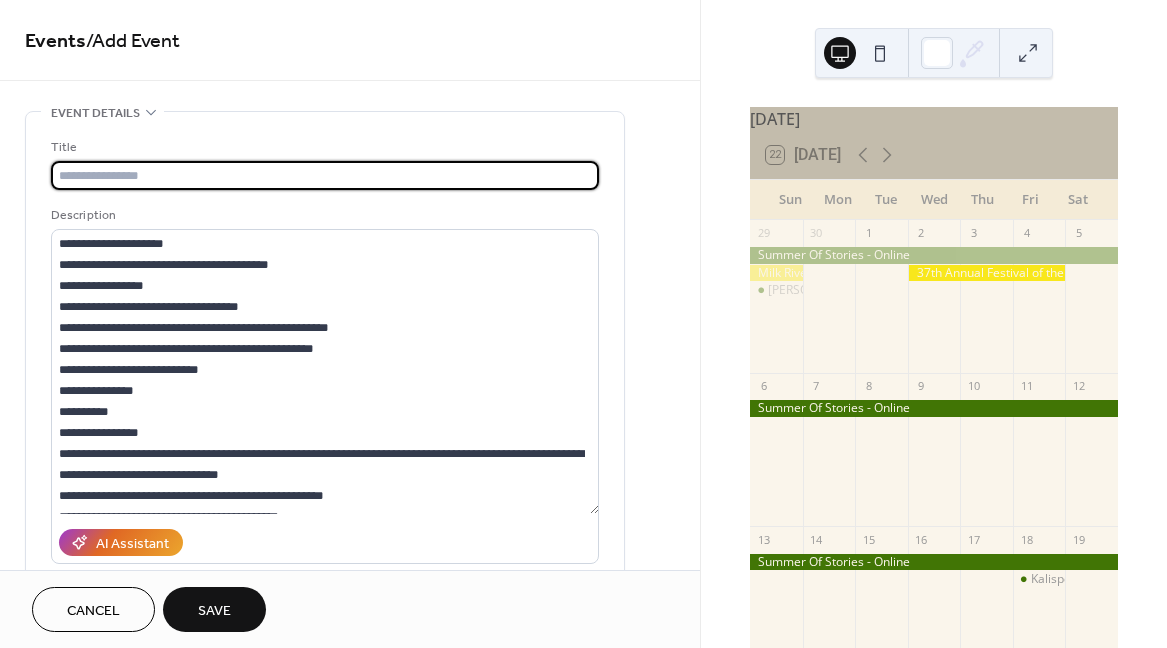 paste on "**********" 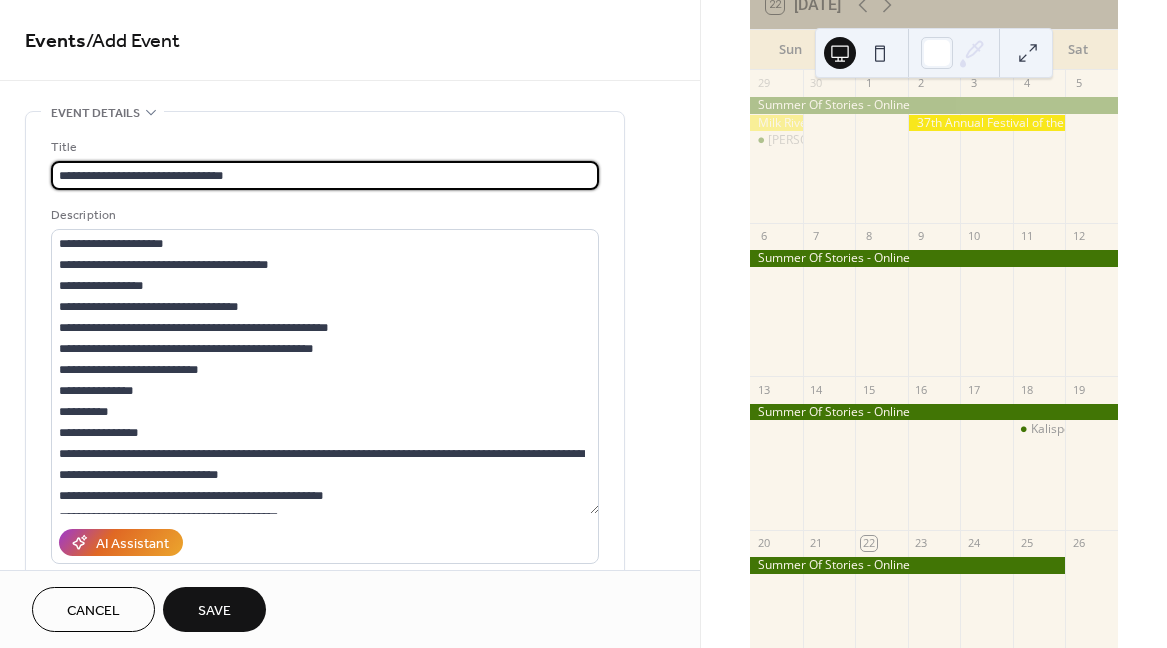 scroll, scrollTop: 300, scrollLeft: 0, axis: vertical 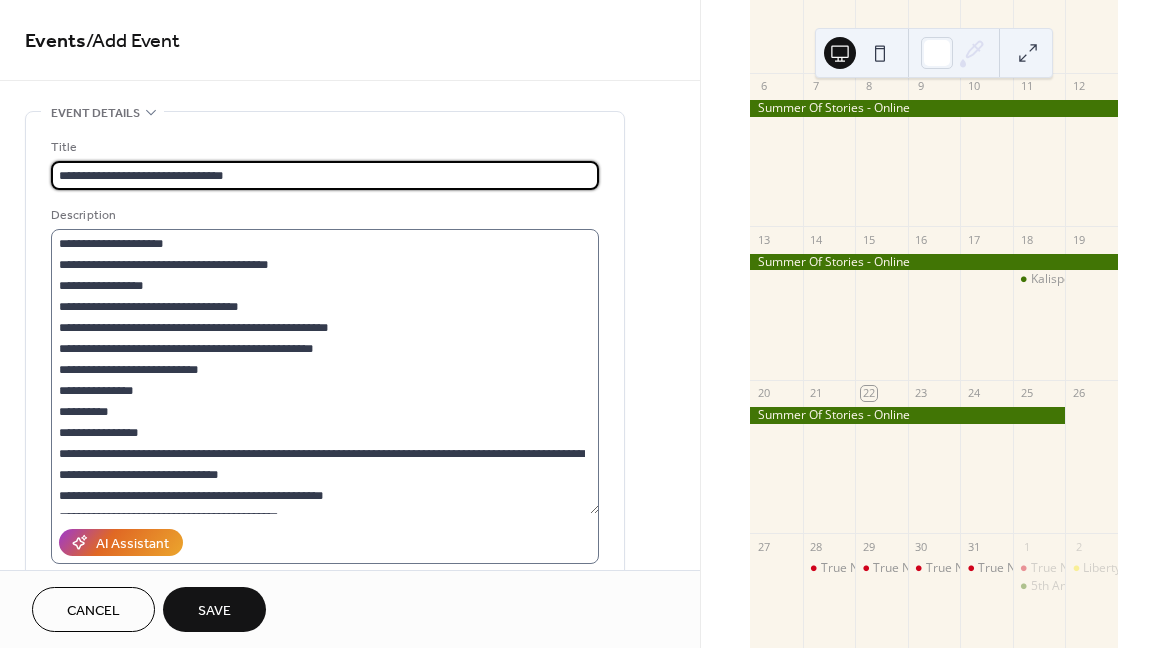 type on "**********" 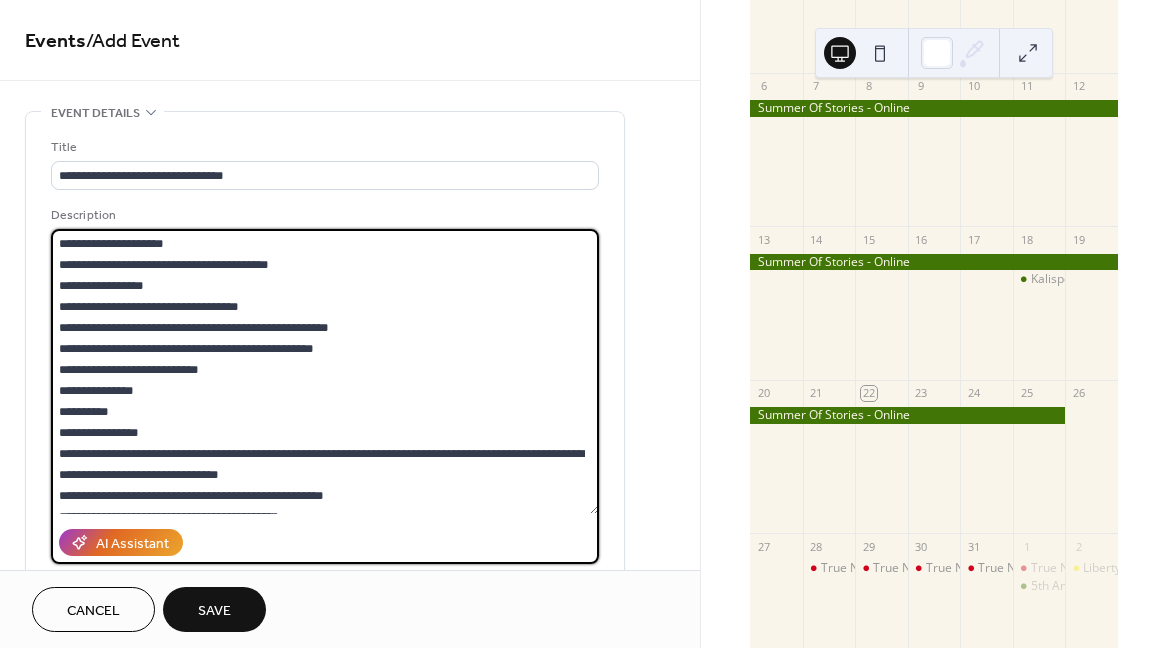 drag, startPoint x: 151, startPoint y: 372, endPoint x: 256, endPoint y: 373, distance: 105.00476 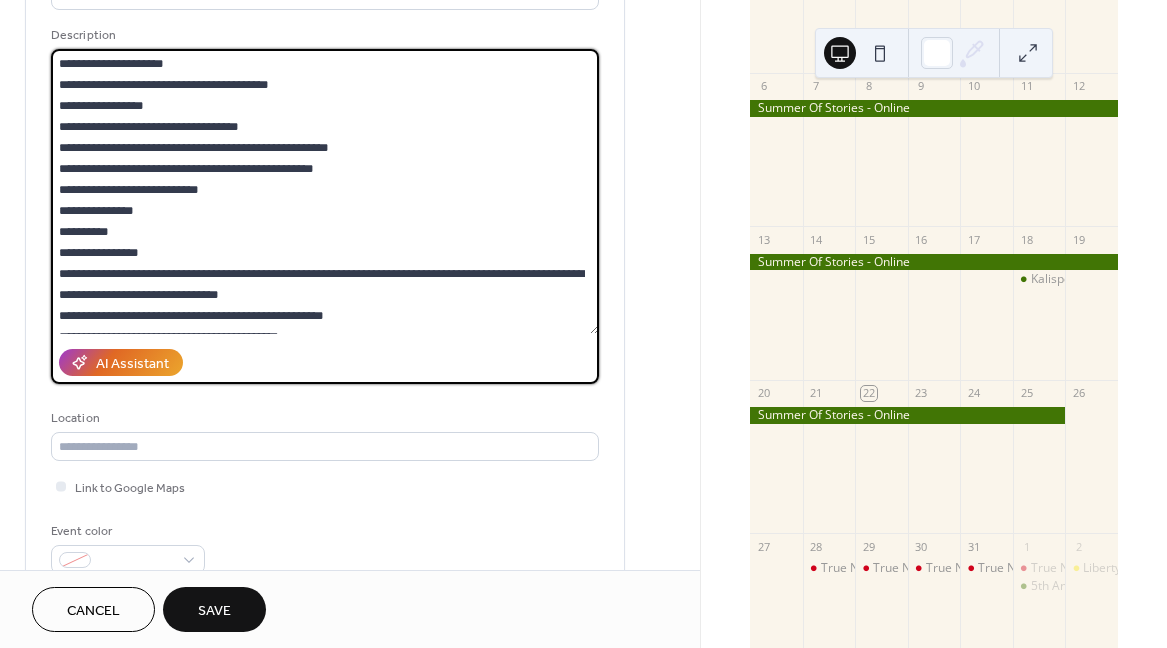 scroll, scrollTop: 240, scrollLeft: 0, axis: vertical 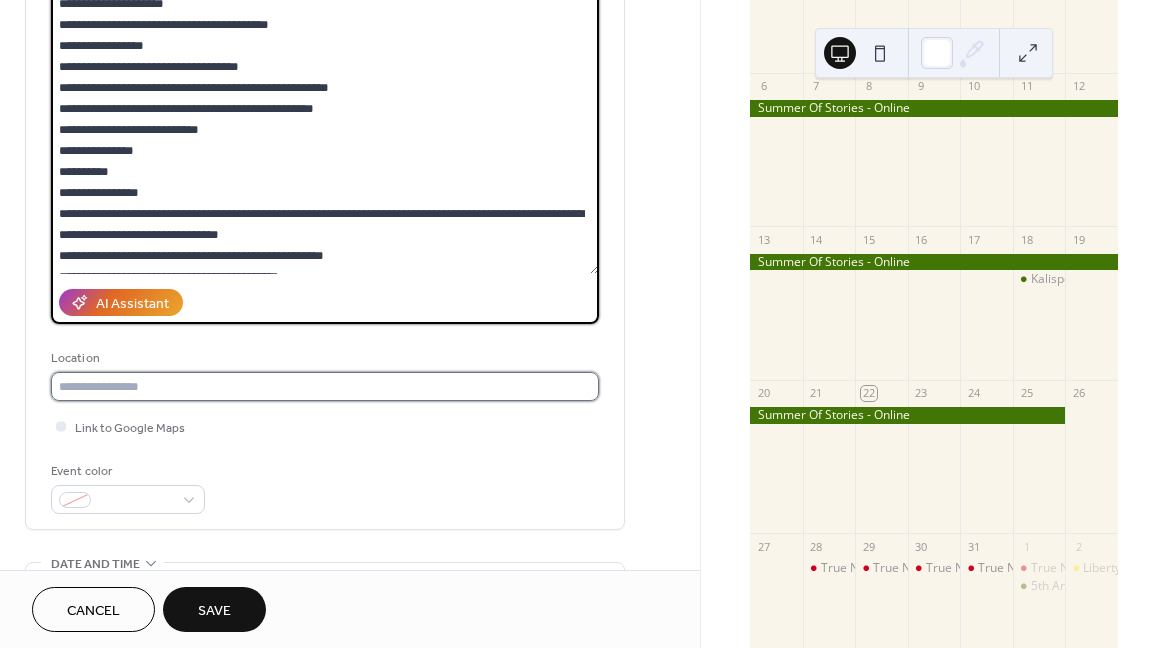 click at bounding box center [325, 386] 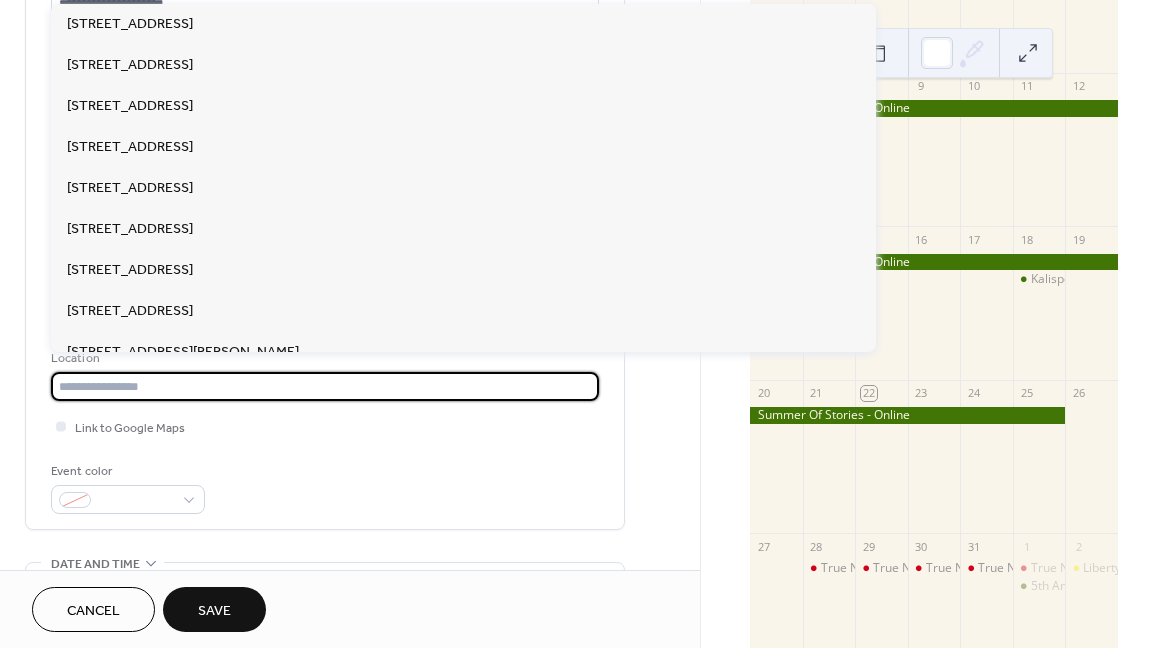 paste on "**********" 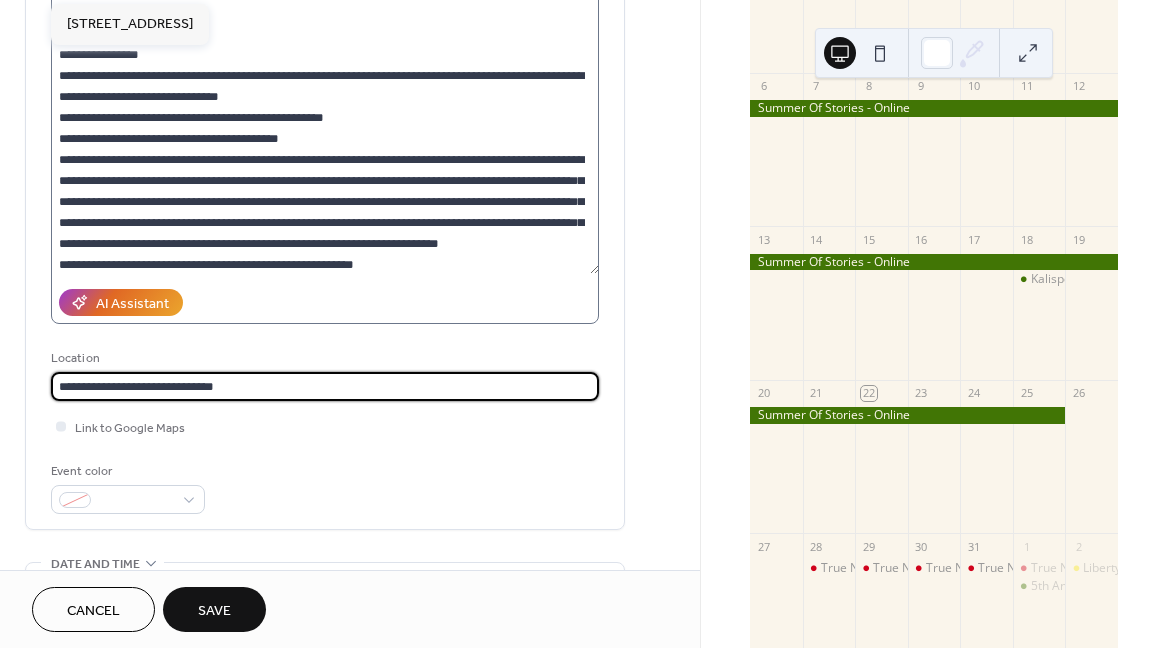 scroll, scrollTop: 227, scrollLeft: 0, axis: vertical 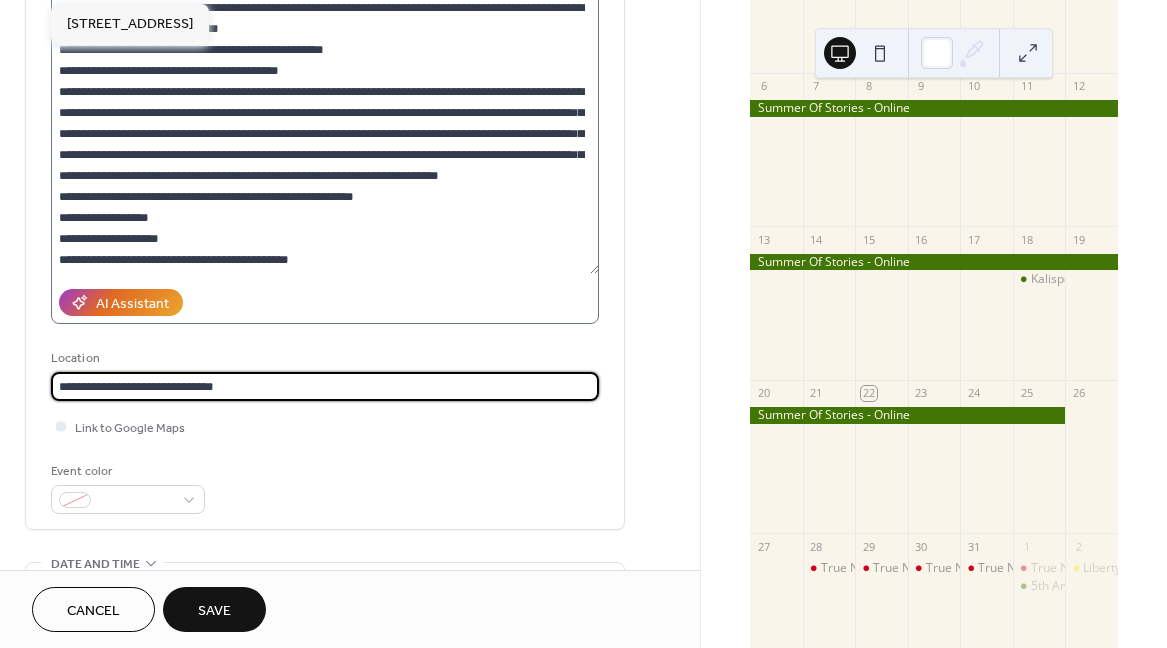type on "**********" 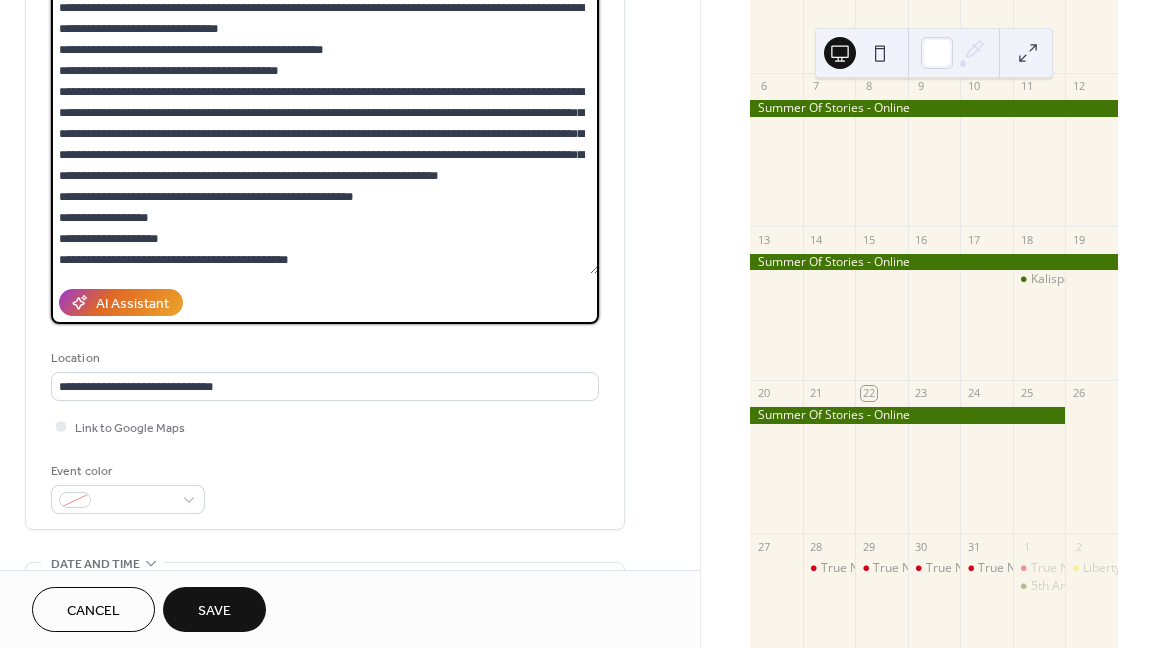 drag, startPoint x: 82, startPoint y: 199, endPoint x: 240, endPoint y: 205, distance: 158.11388 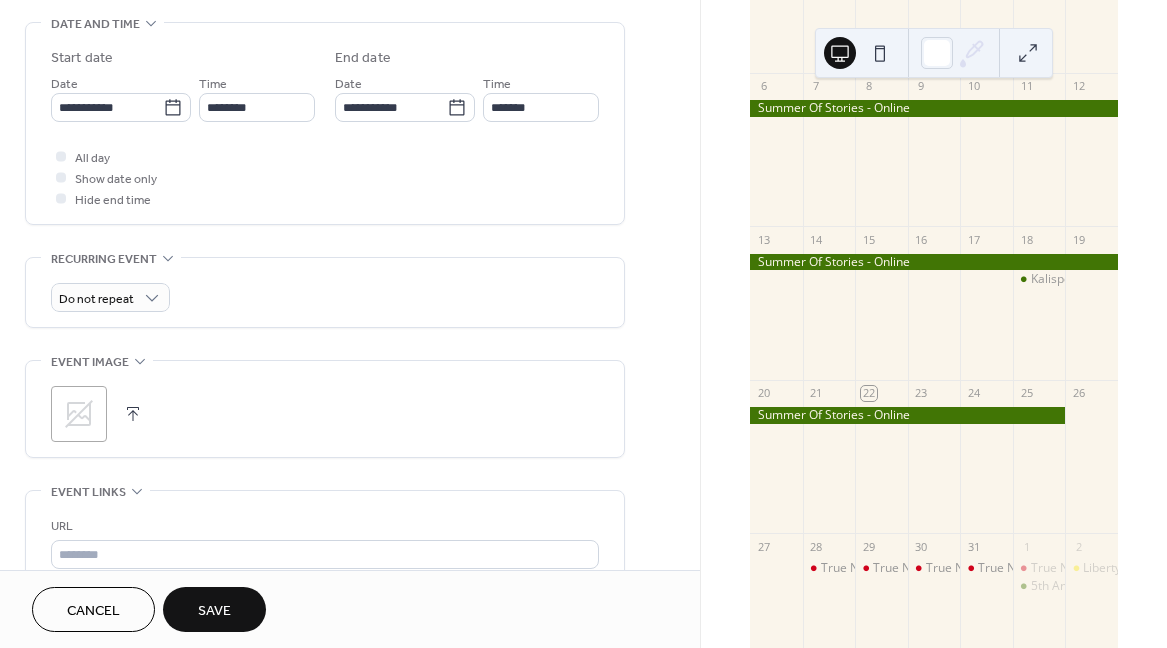 scroll, scrollTop: 960, scrollLeft: 0, axis: vertical 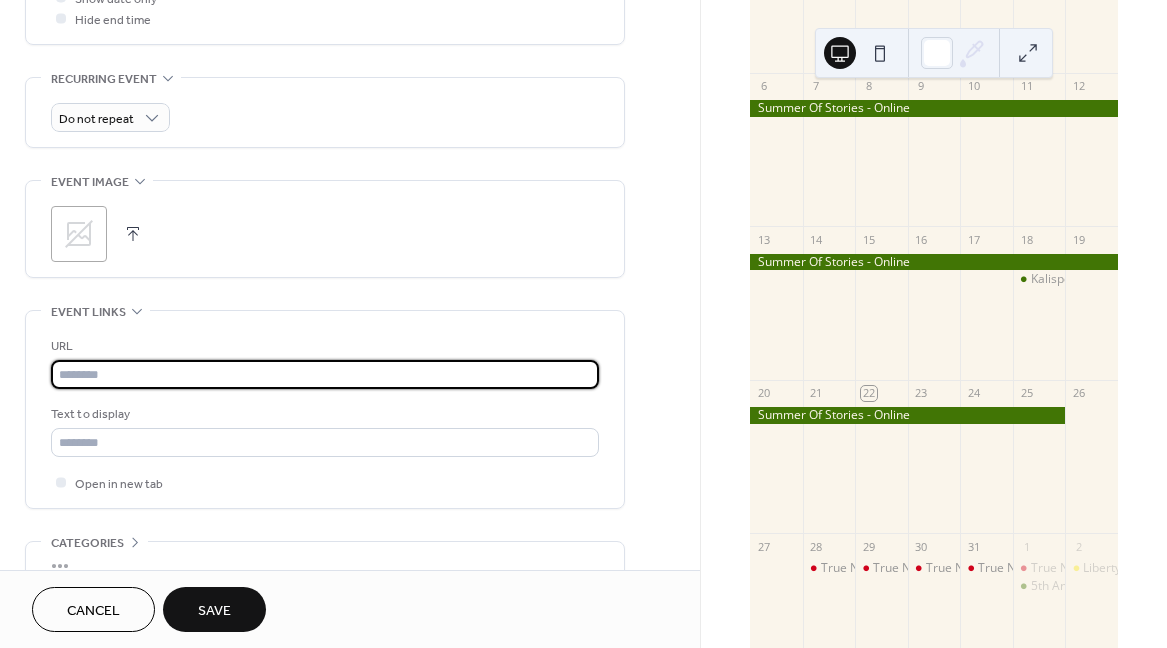 click at bounding box center [325, 374] 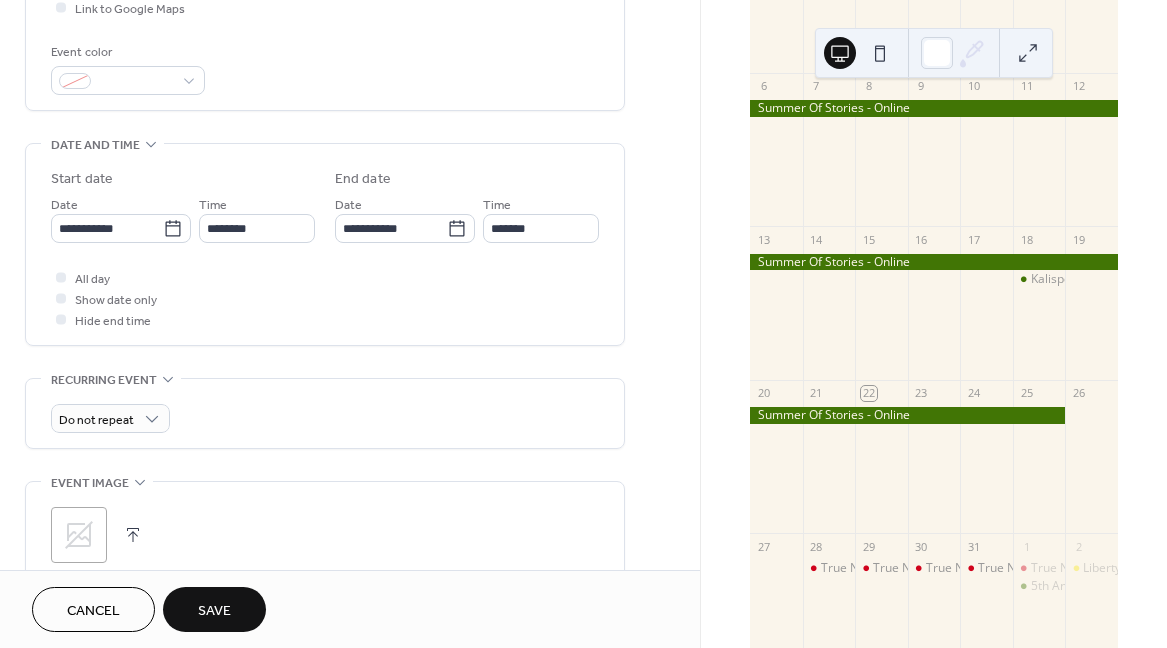 scroll, scrollTop: 419, scrollLeft: 0, axis: vertical 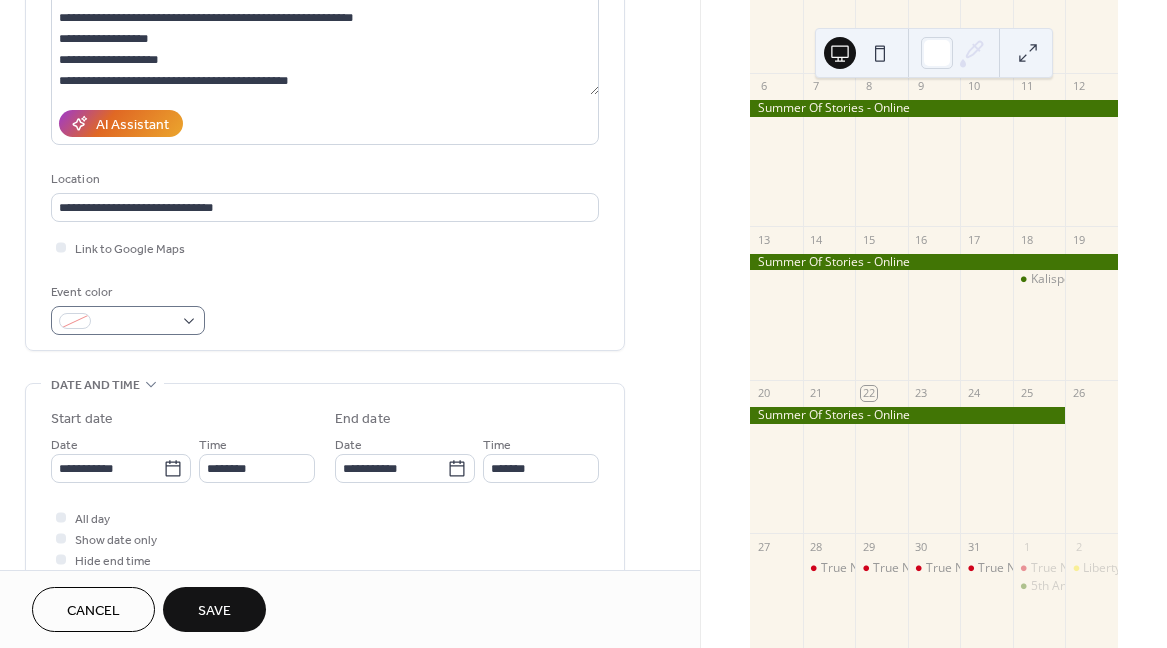 type on "**********" 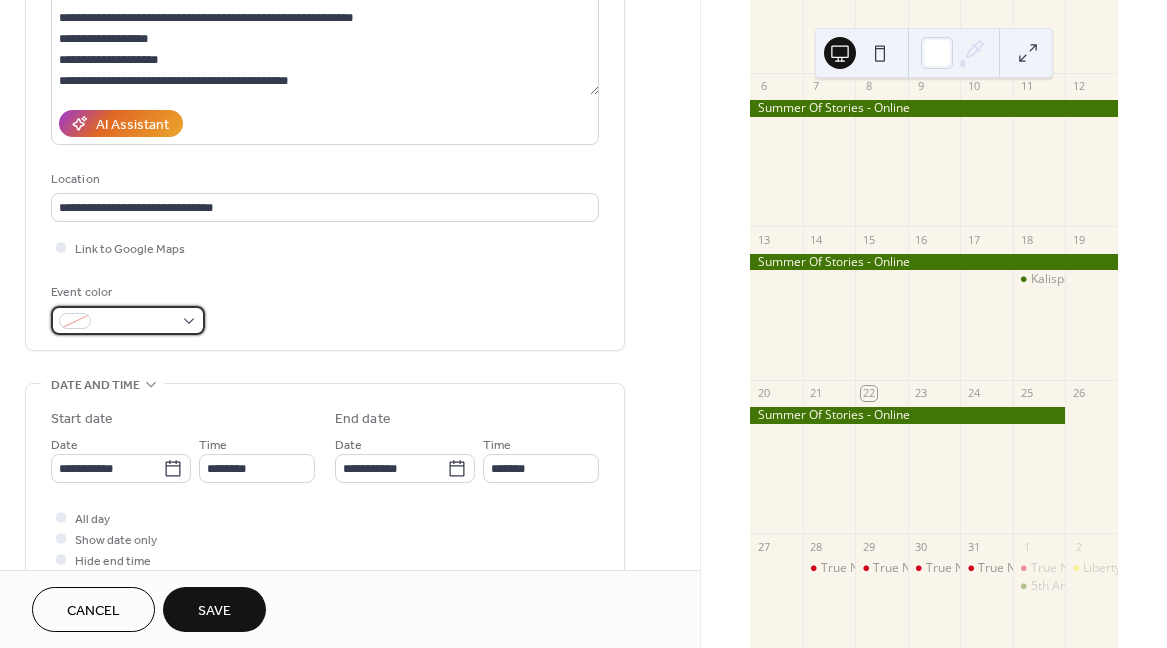 click at bounding box center [136, 322] 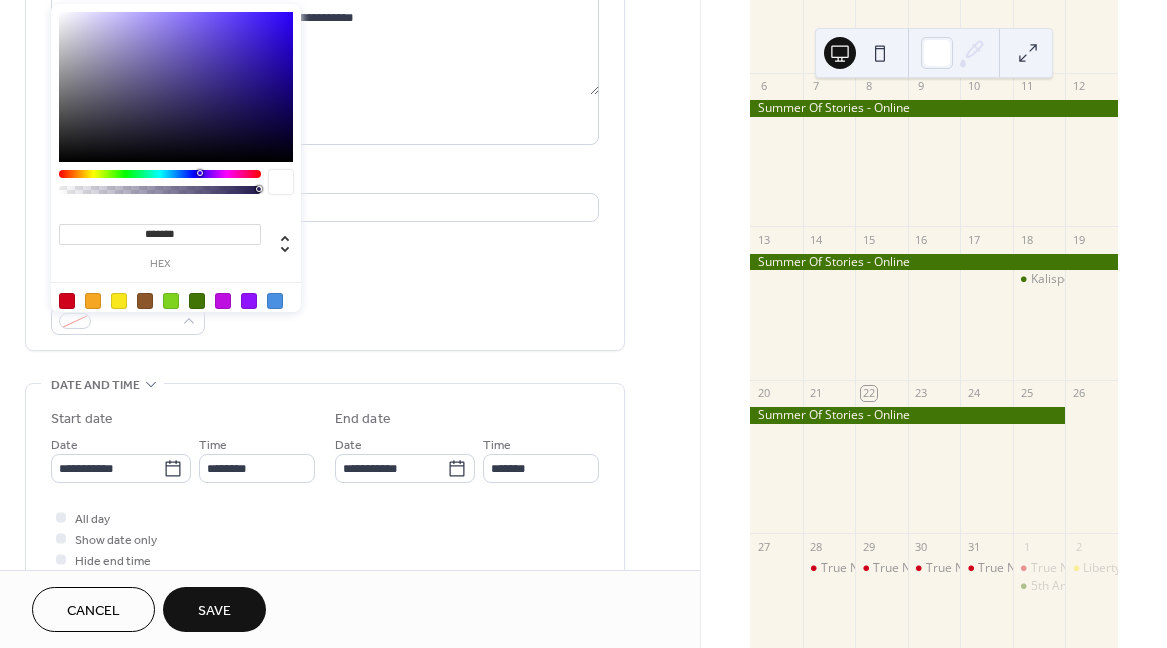 click at bounding box center (197, 301) 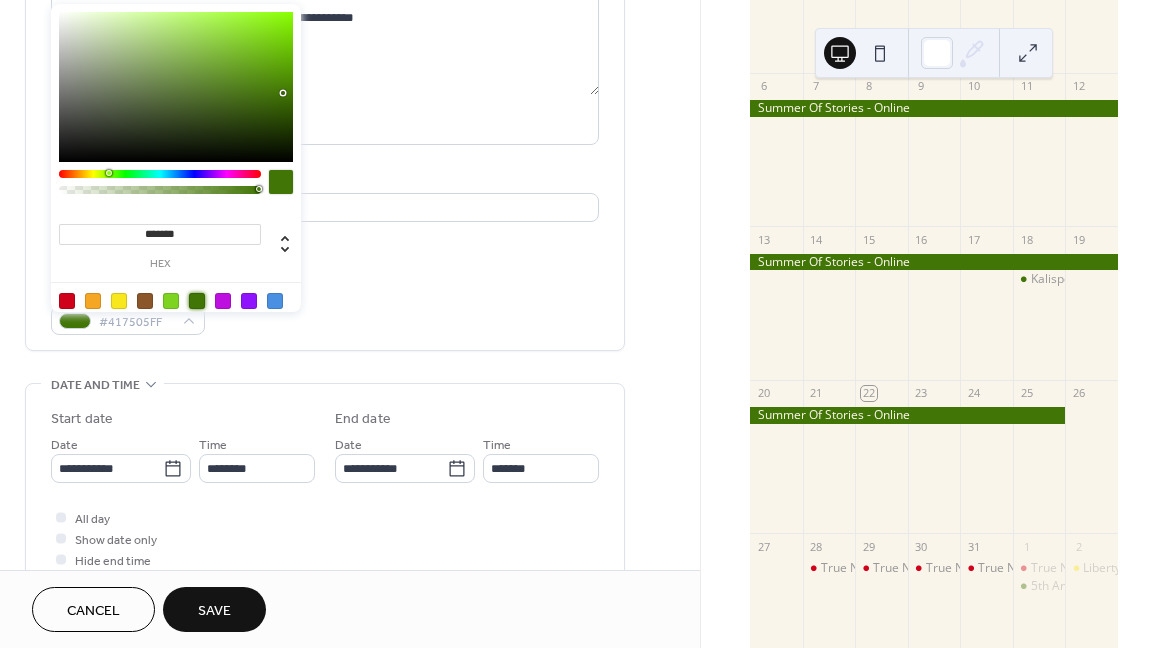 type on "*******" 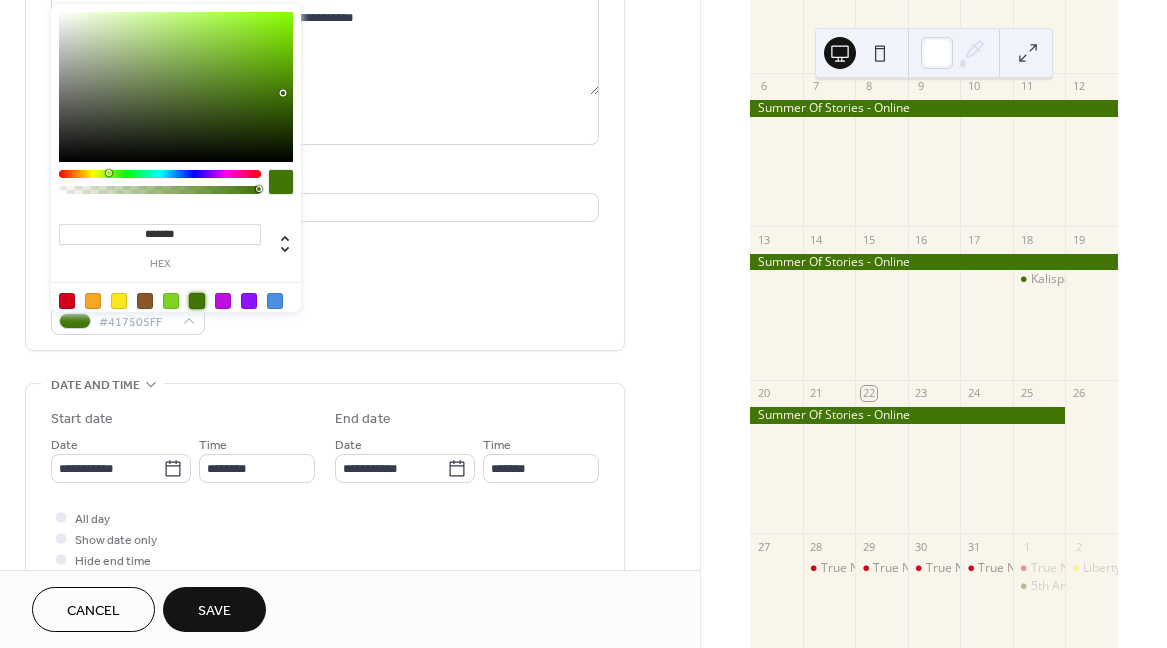click on "Event color #417505FF" at bounding box center (325, 308) 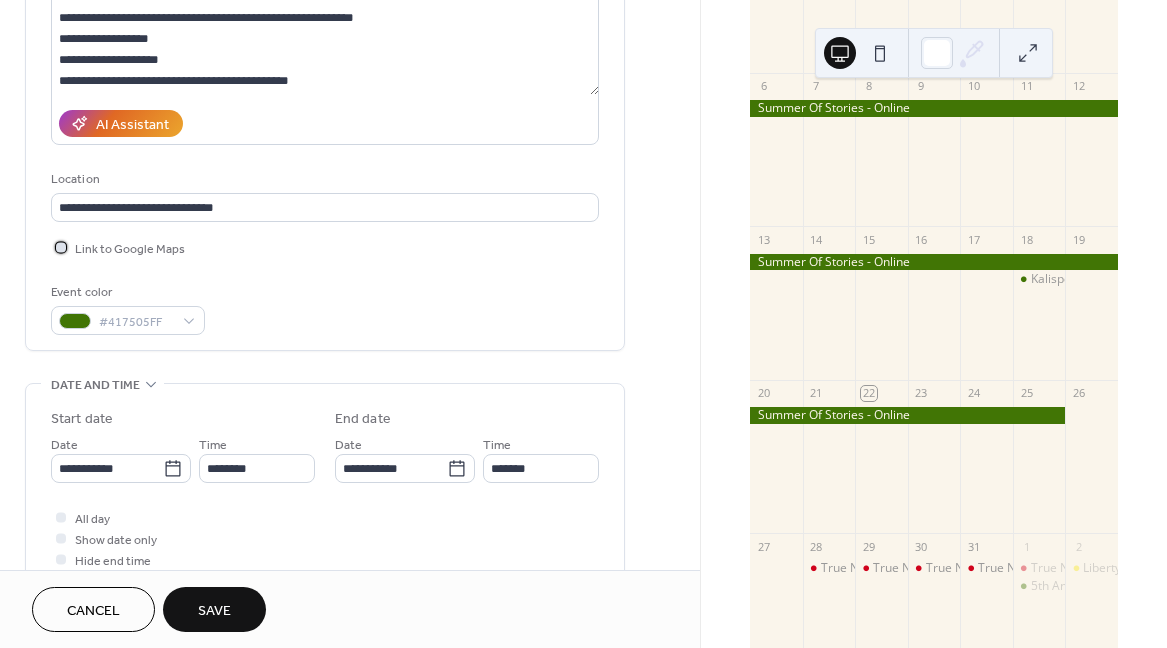 click at bounding box center (61, 247) 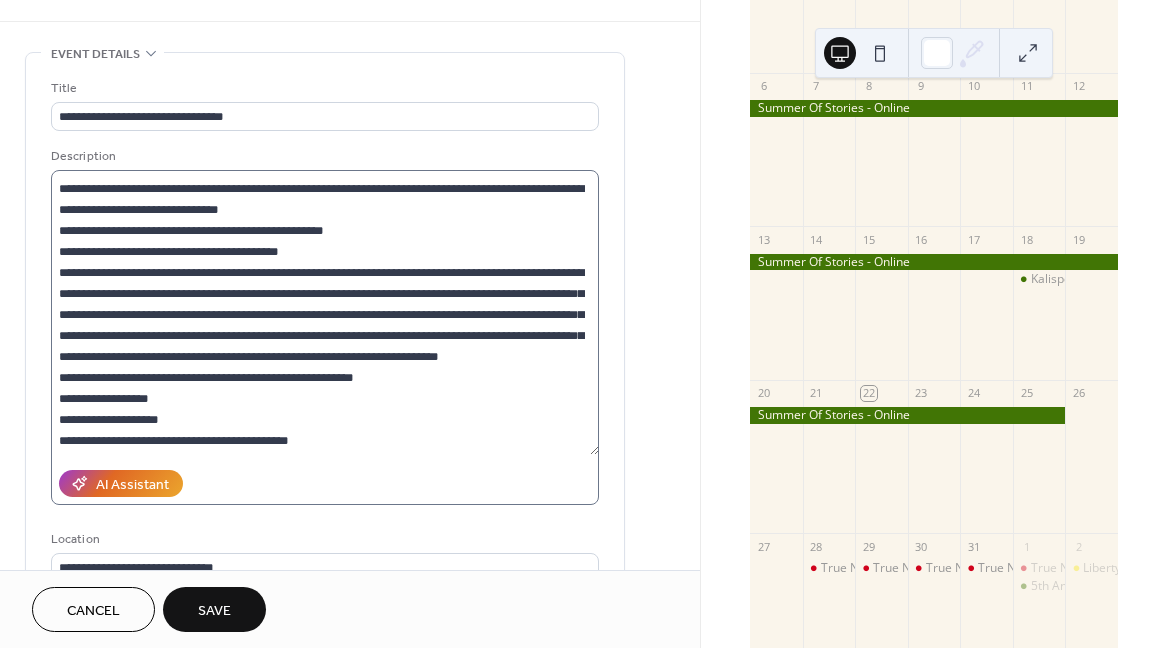 scroll, scrollTop: 0, scrollLeft: 0, axis: both 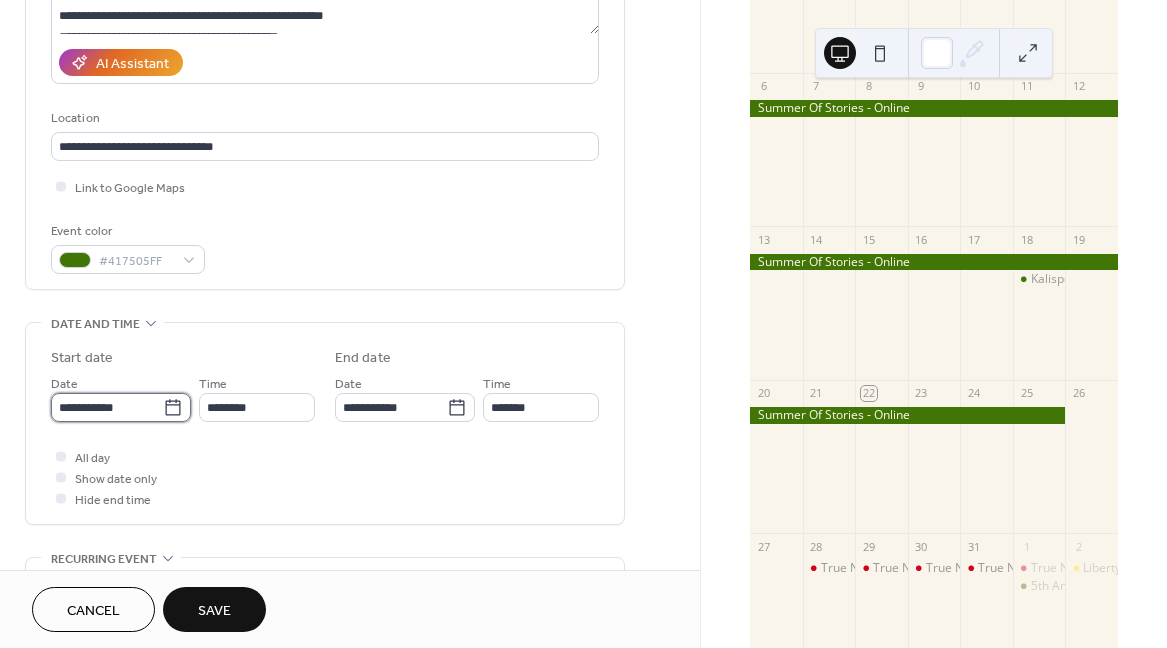 click on "**********" at bounding box center (107, 407) 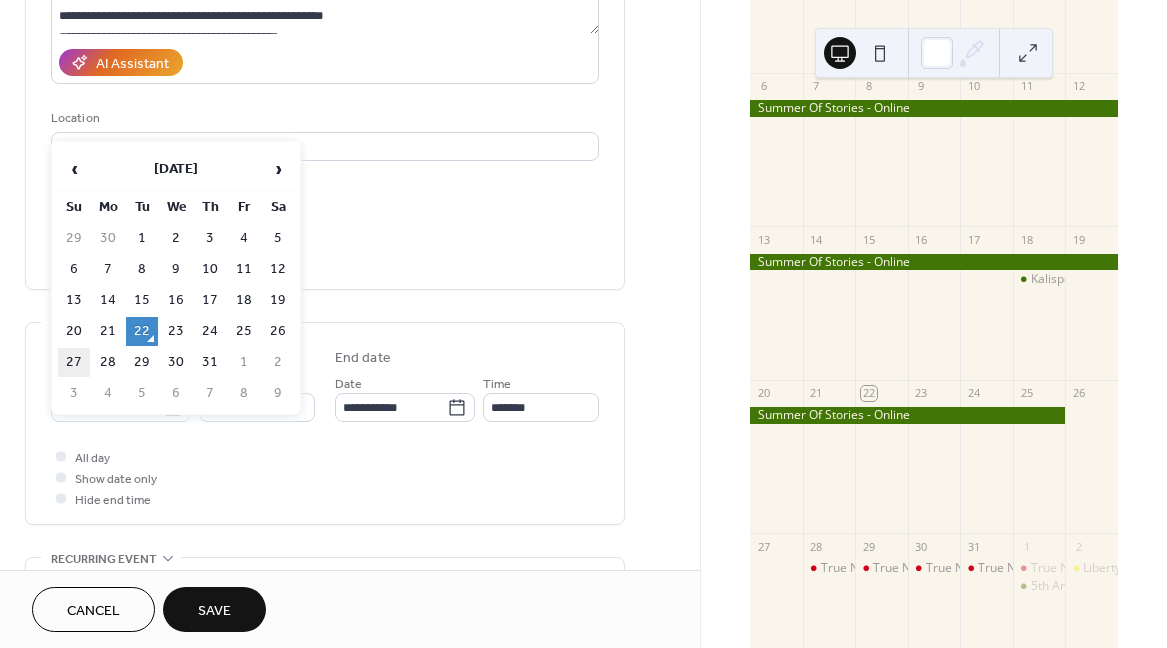 click on "27" at bounding box center [74, 362] 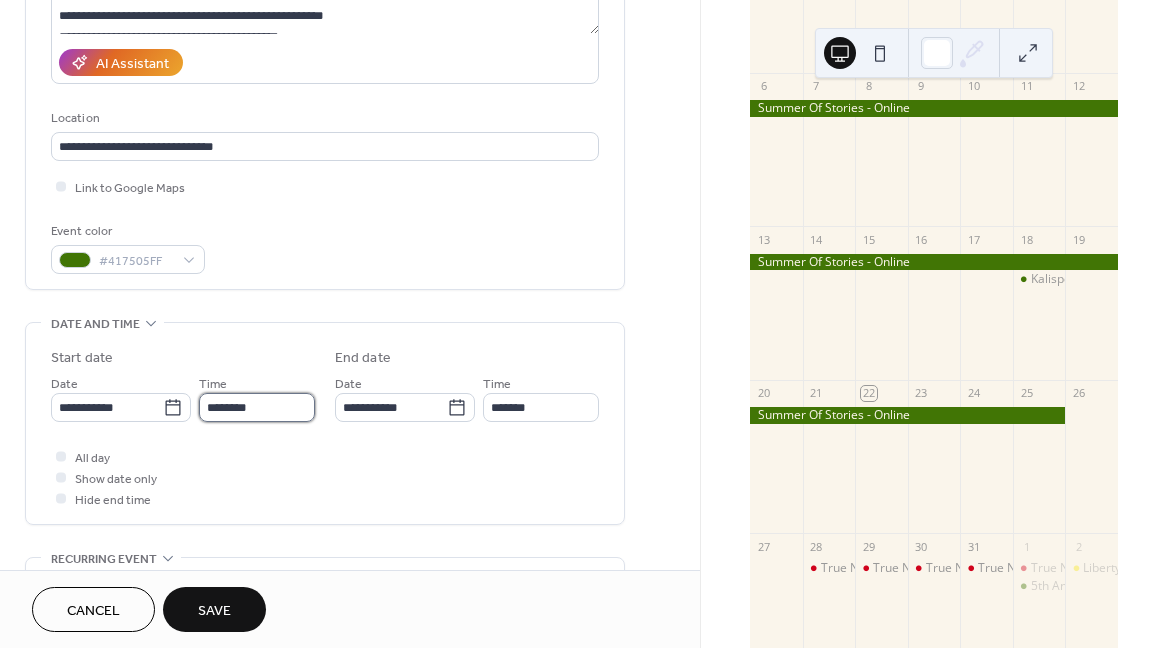 click on "********" at bounding box center [257, 407] 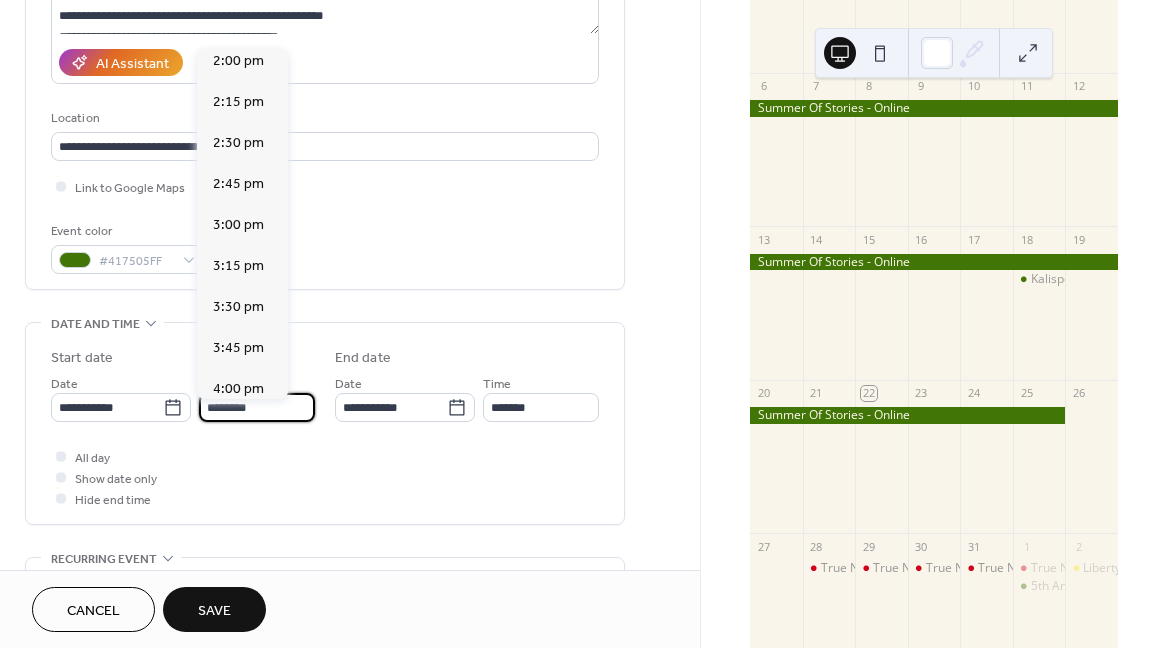 scroll, scrollTop: 2484, scrollLeft: 0, axis: vertical 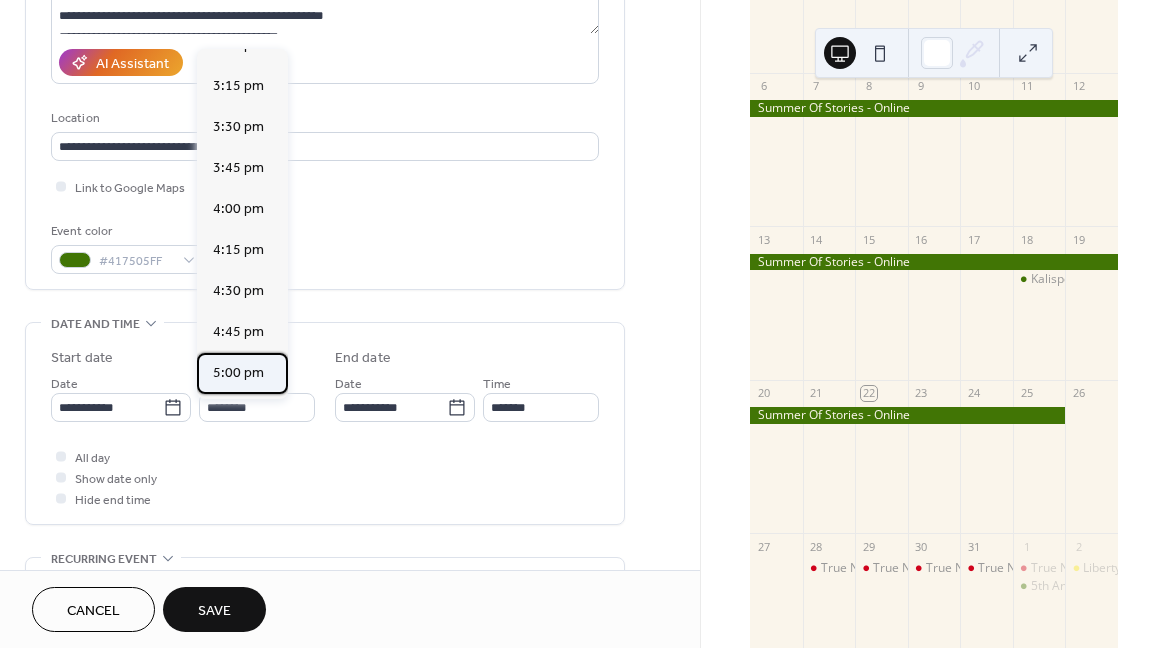 click on "5:00 pm" at bounding box center (238, 373) 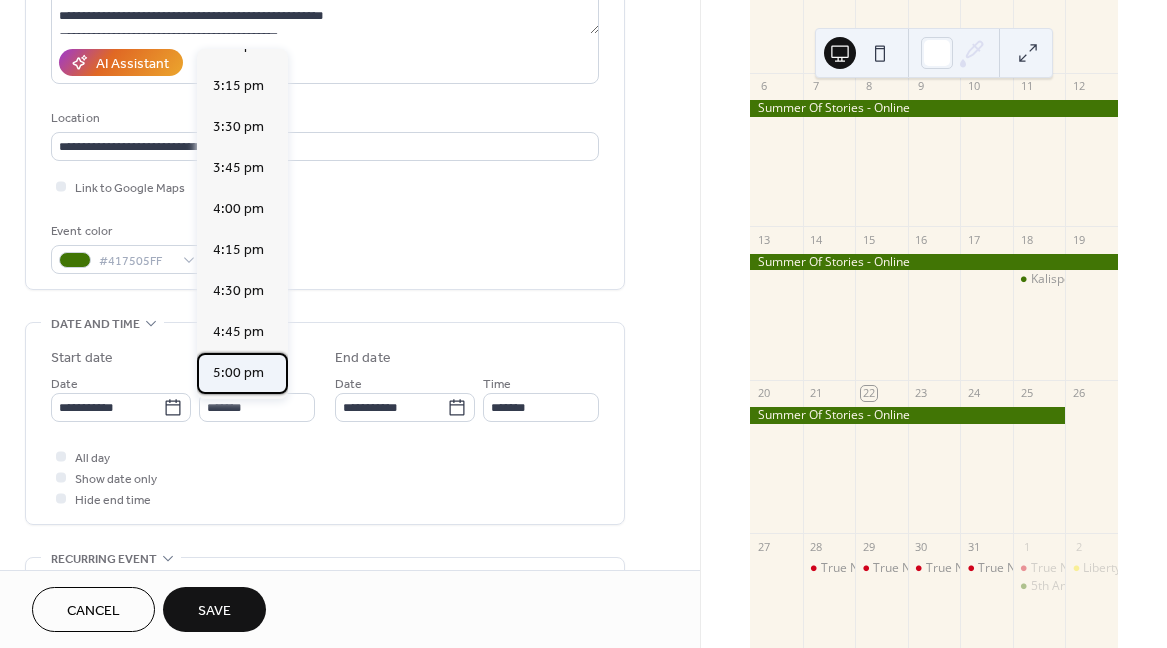 type on "*******" 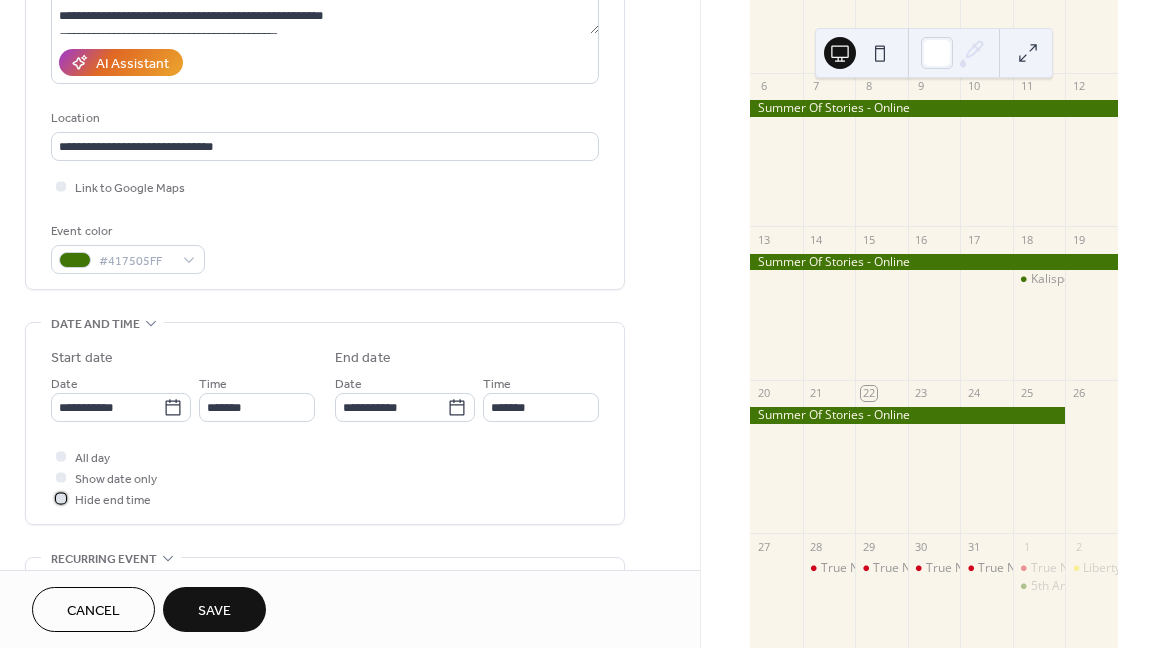 click at bounding box center (61, 498) 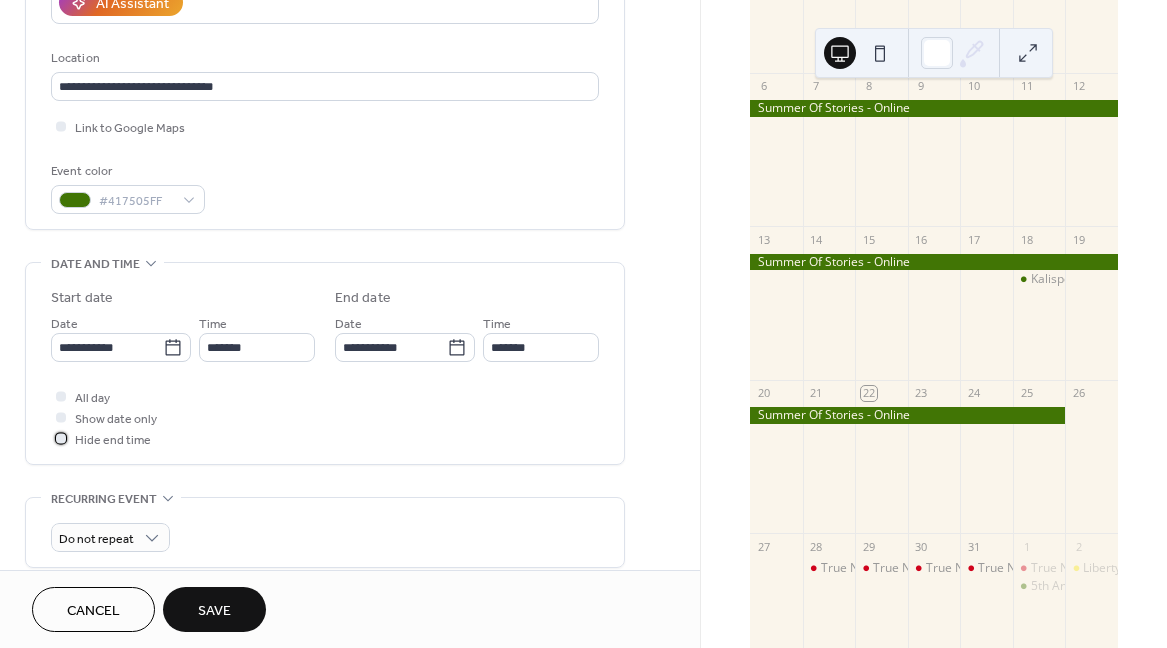 scroll, scrollTop: 660, scrollLeft: 0, axis: vertical 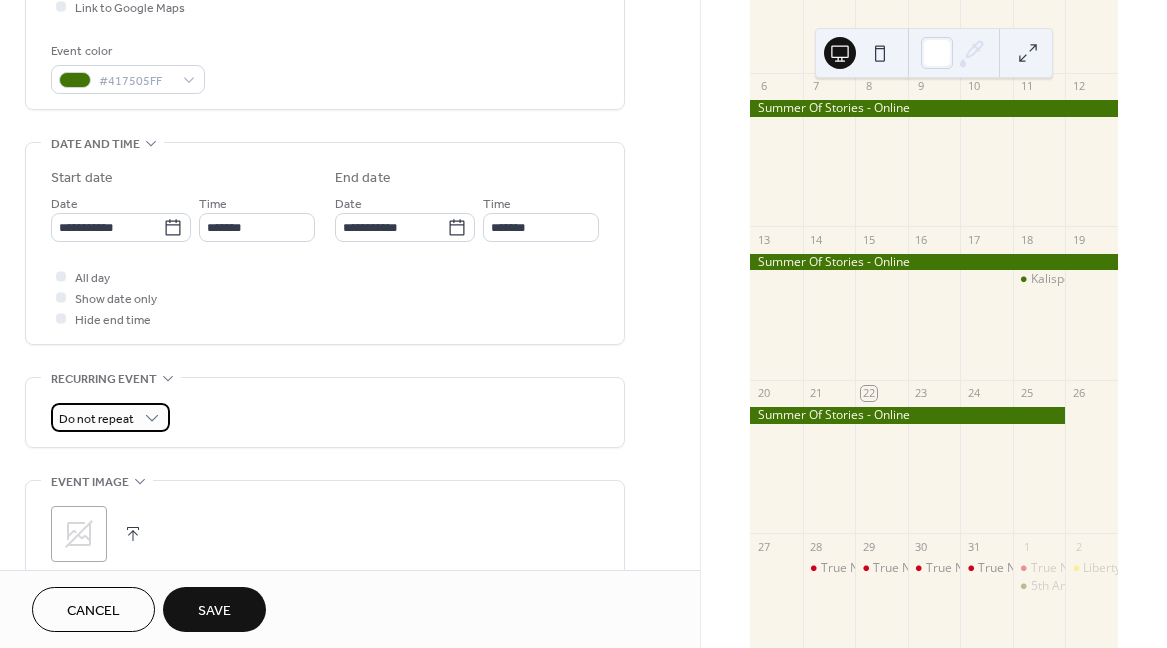 click on "Do not repeat" at bounding box center (96, 419) 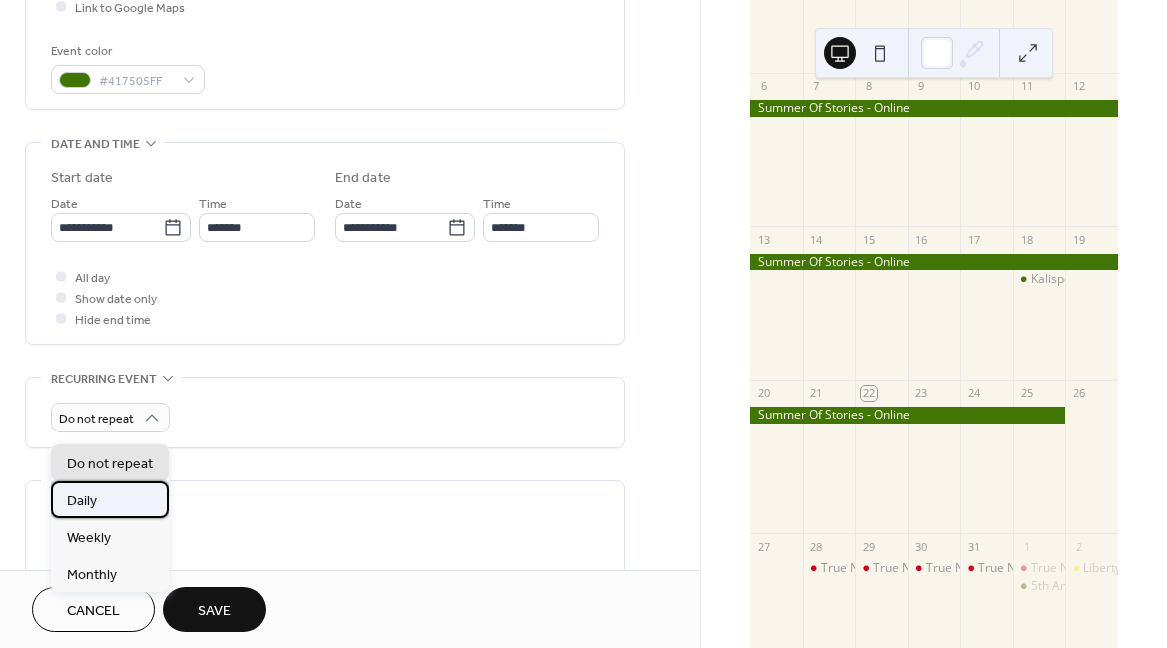 click on "Daily" at bounding box center (110, 499) 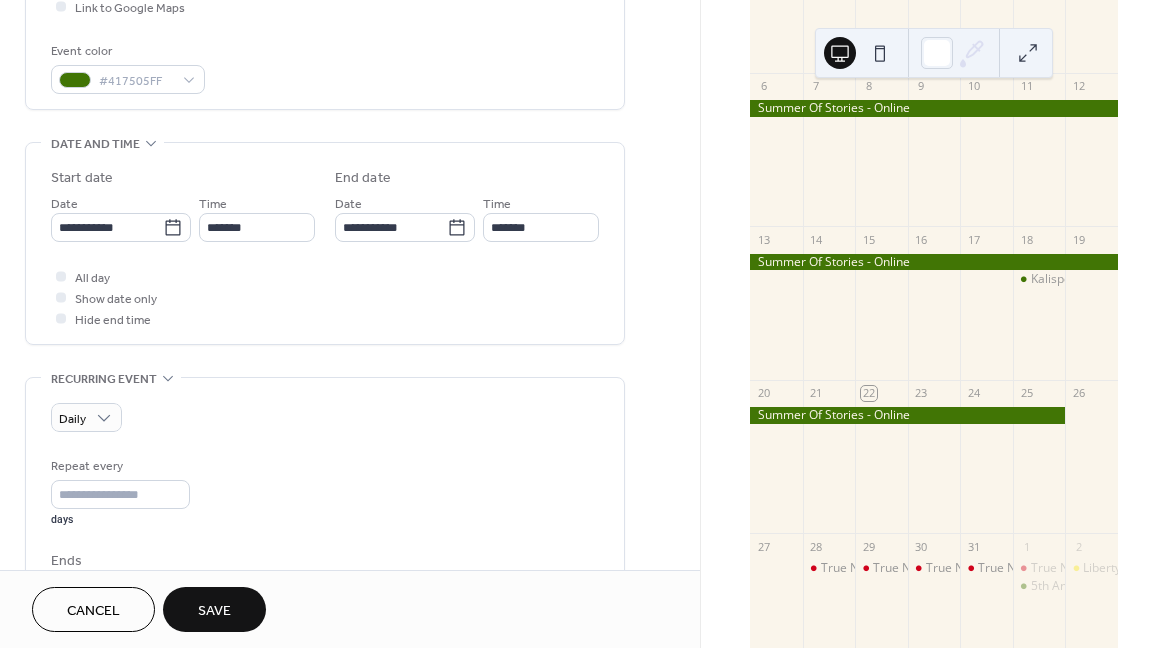 scroll, scrollTop: 780, scrollLeft: 0, axis: vertical 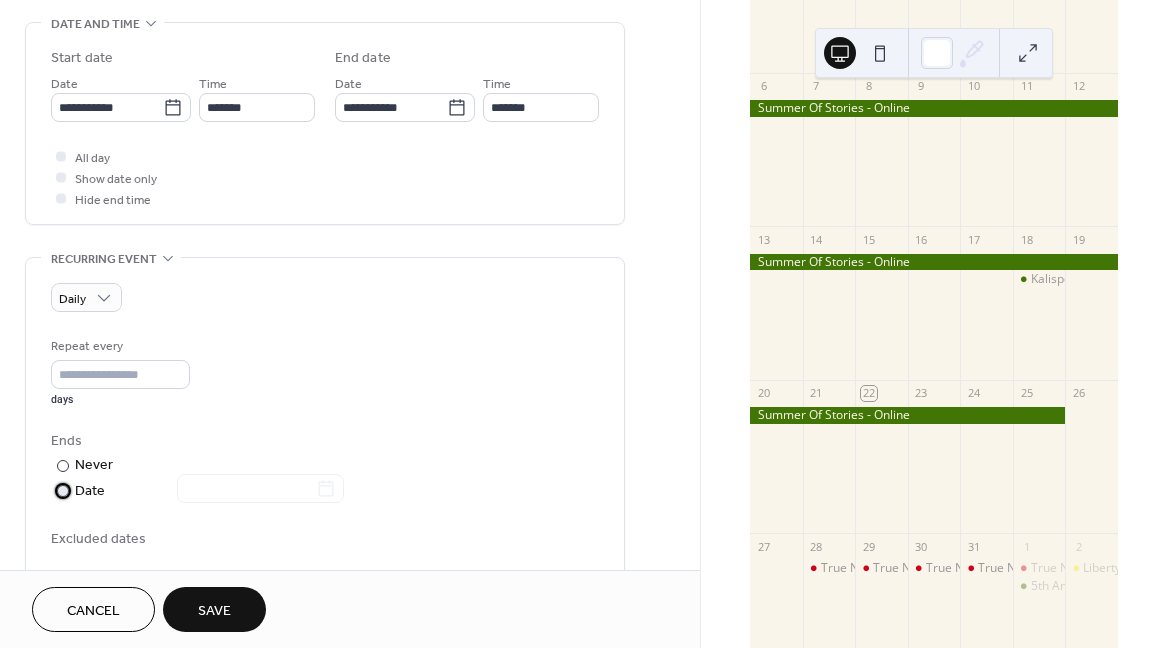 click at bounding box center (63, 491) 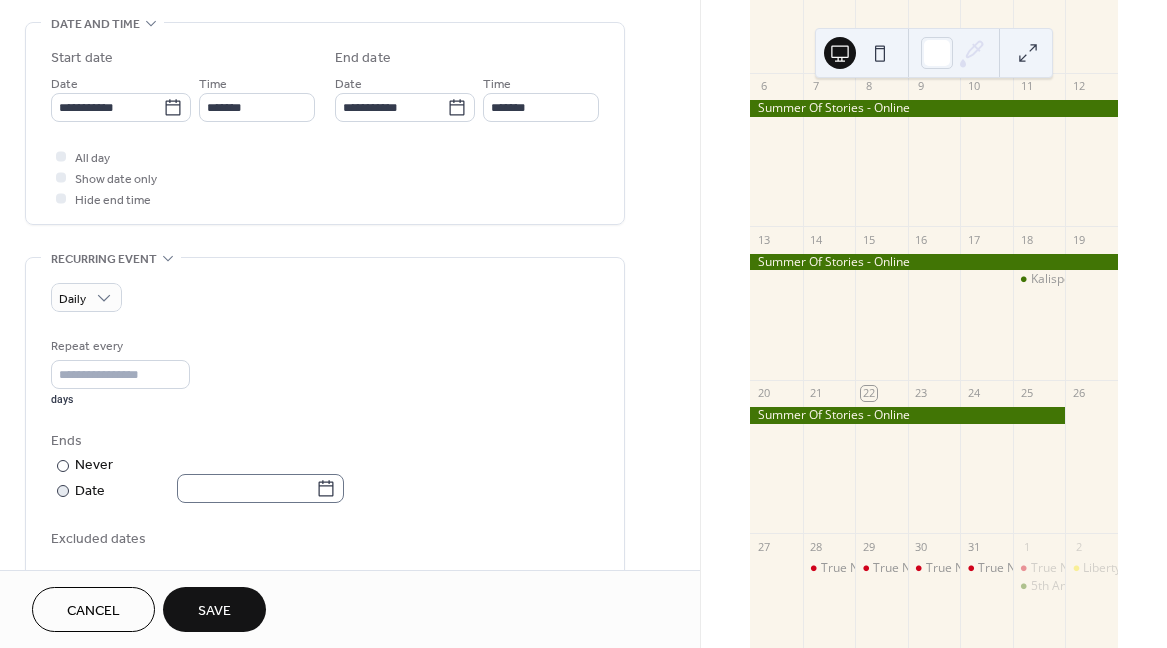 click 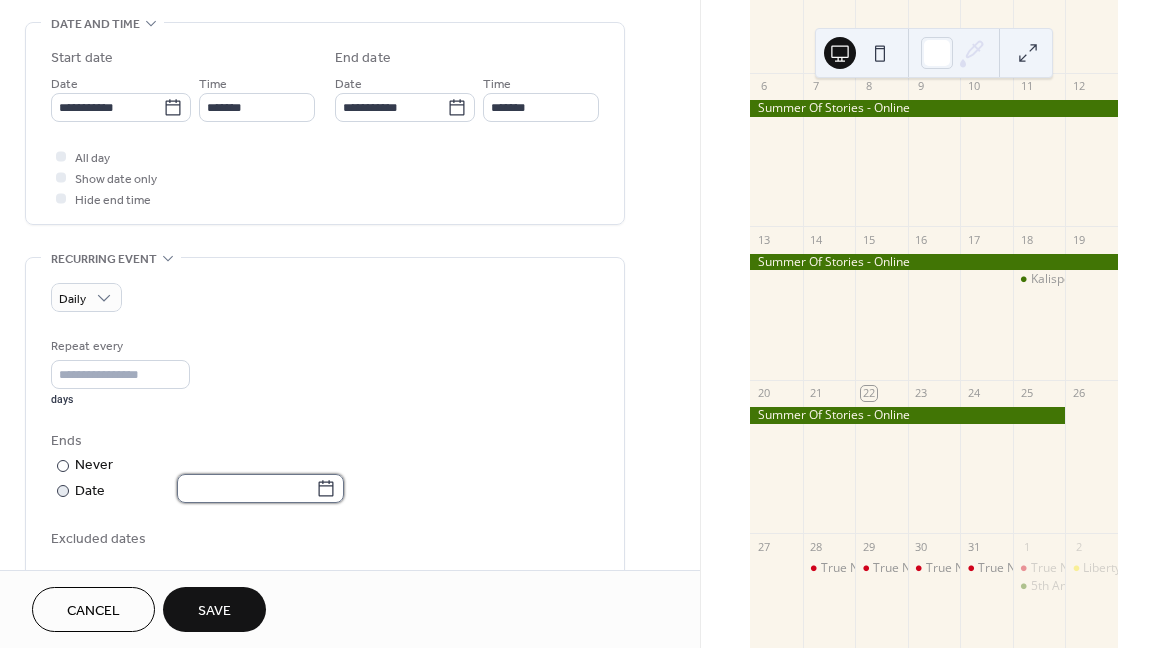 click at bounding box center [246, 488] 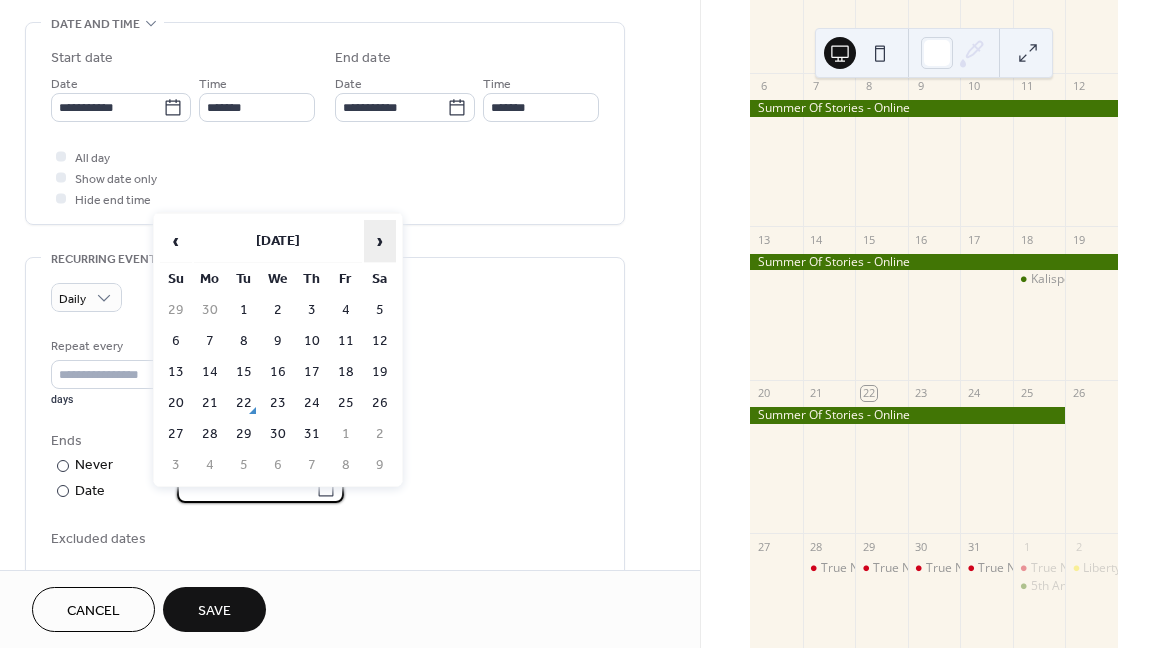 click on "›" at bounding box center [380, 241] 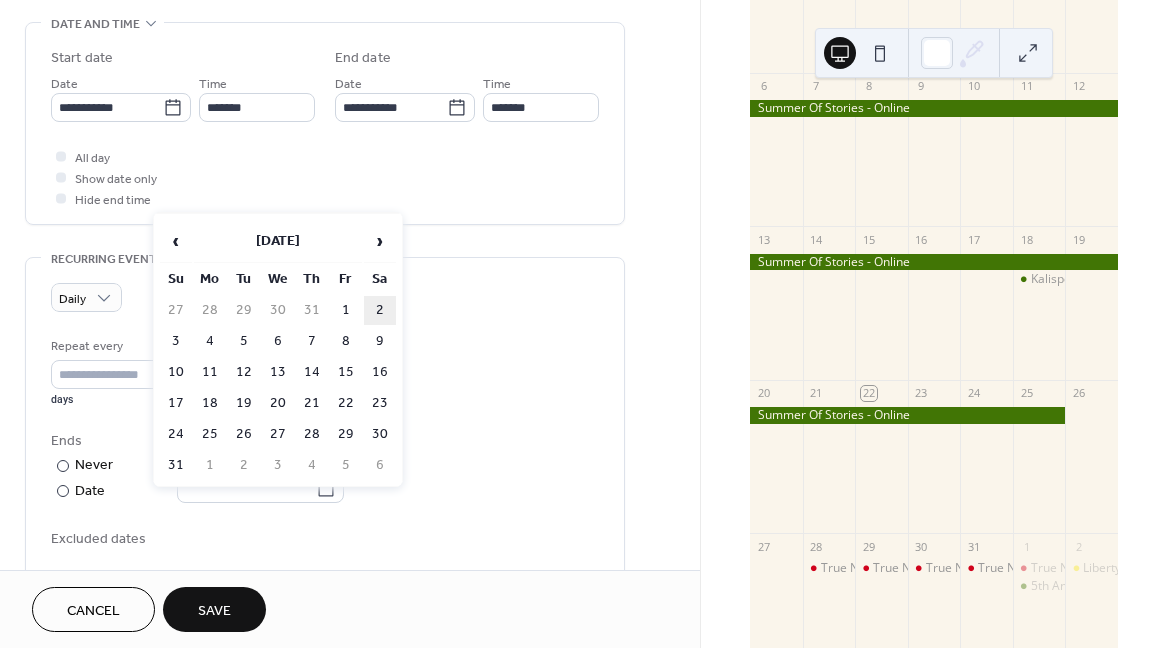 click on "2" at bounding box center [380, 310] 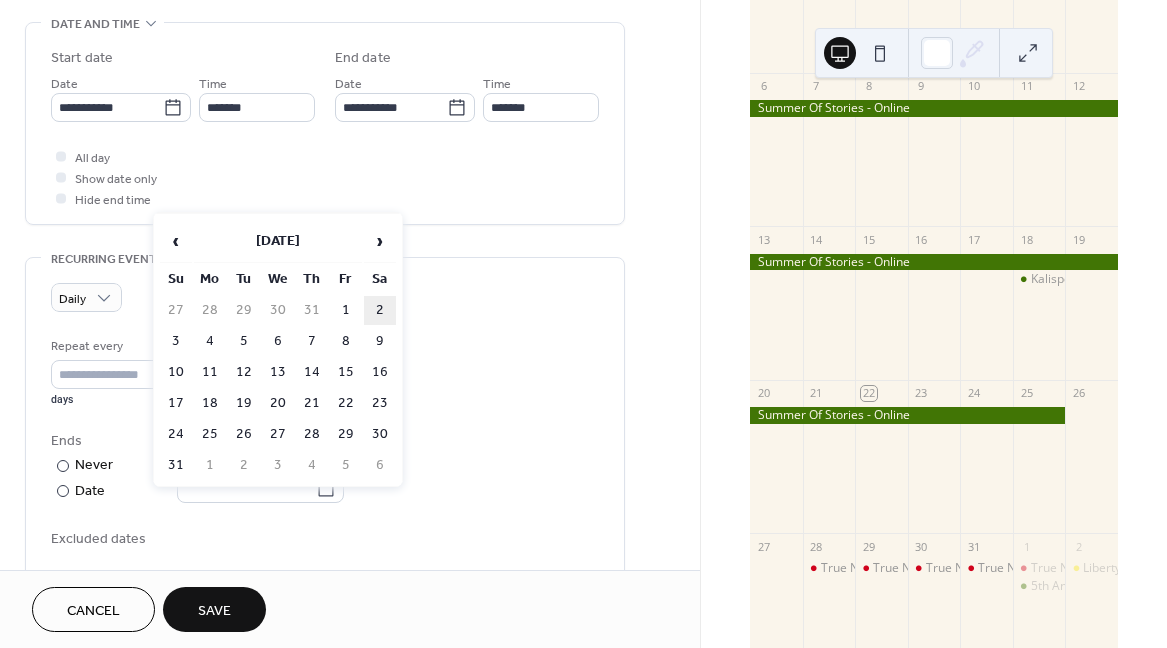 type on "**********" 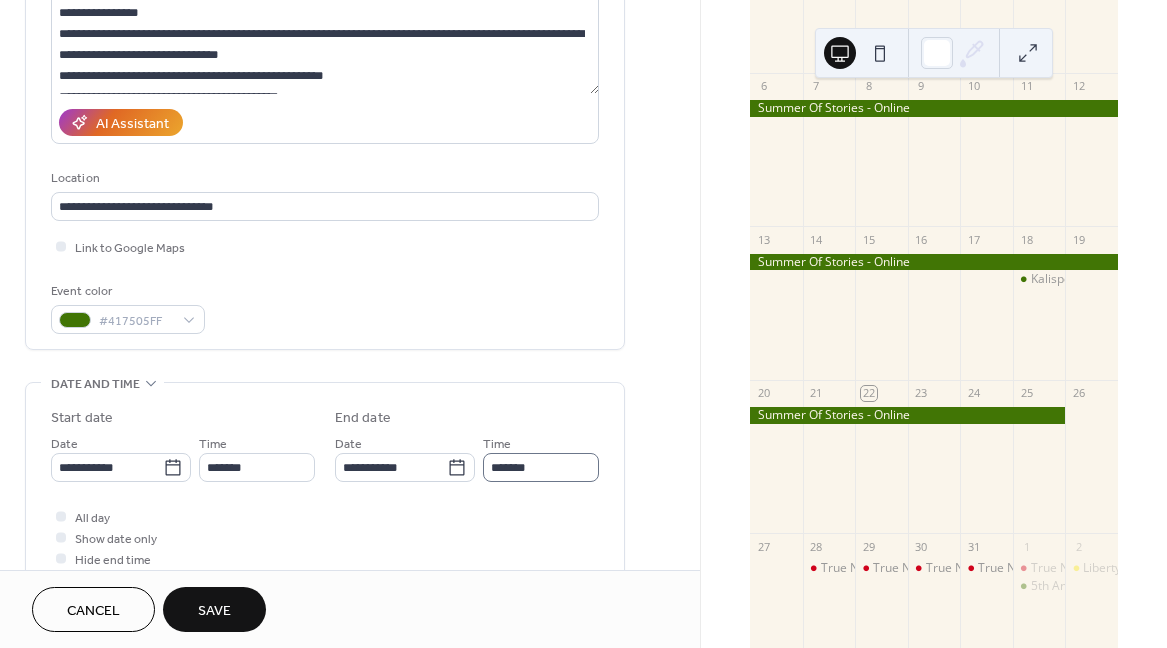 scroll, scrollTop: 540, scrollLeft: 0, axis: vertical 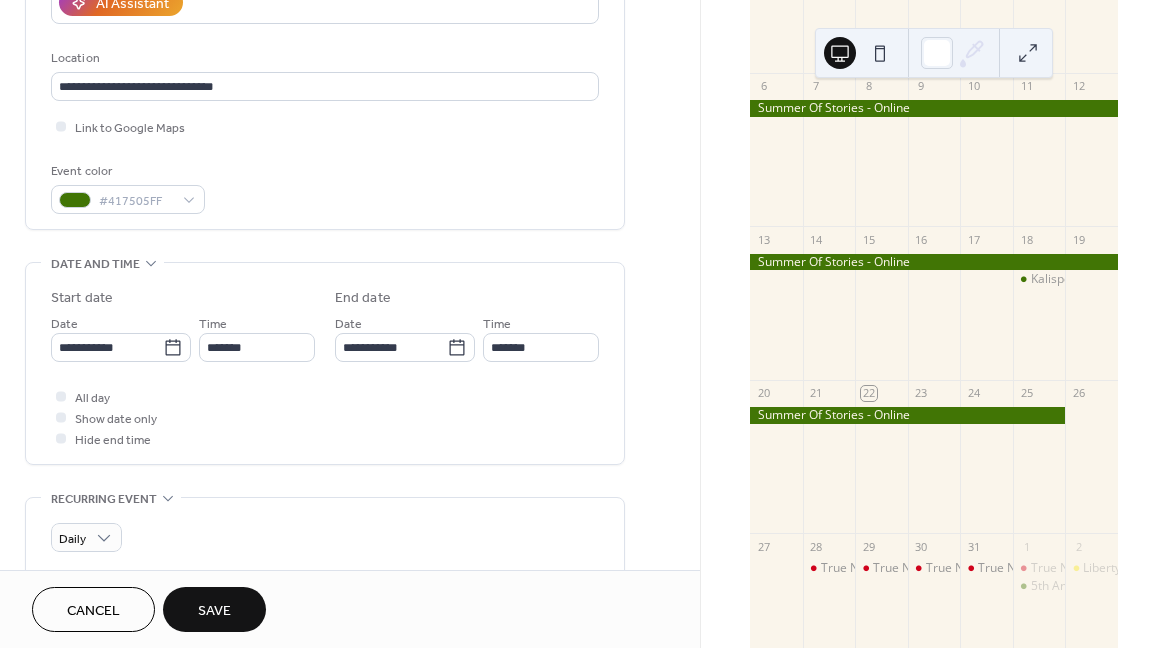 click on "Save" at bounding box center (214, 611) 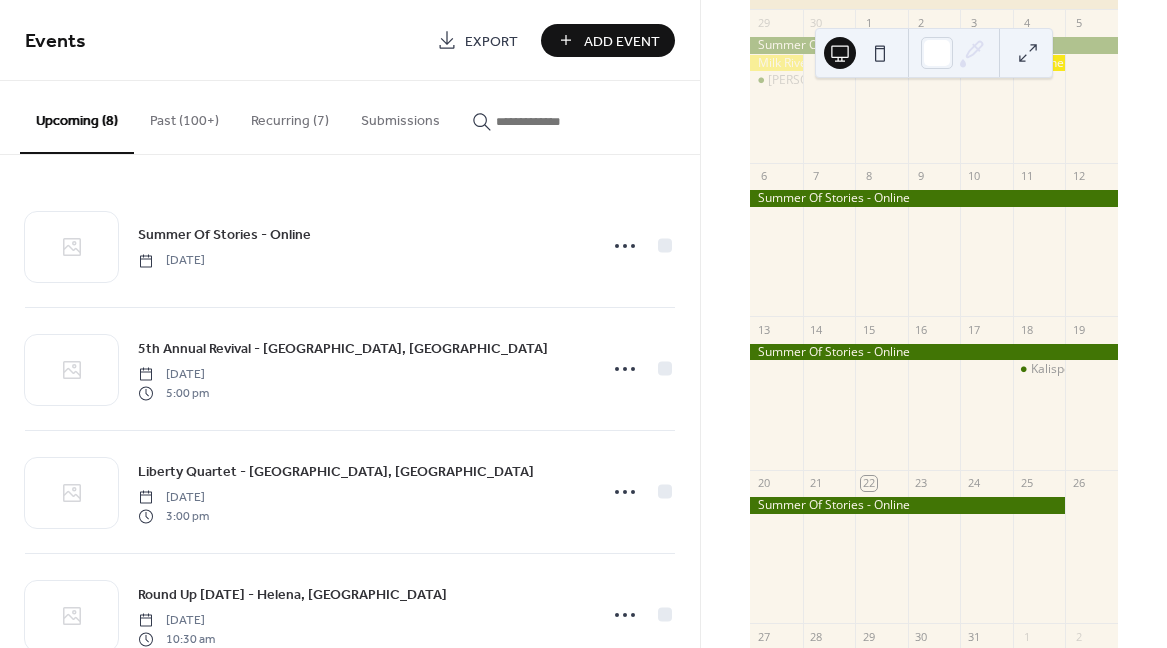 scroll, scrollTop: 150, scrollLeft: 0, axis: vertical 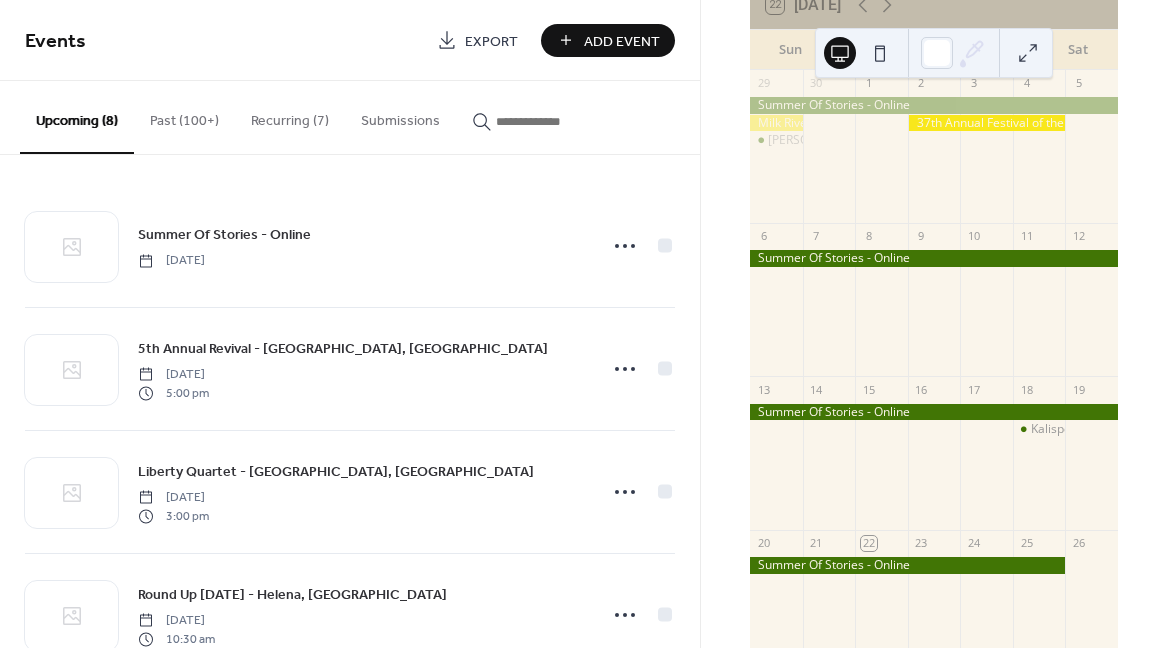 click on "Add Event" at bounding box center [608, 40] 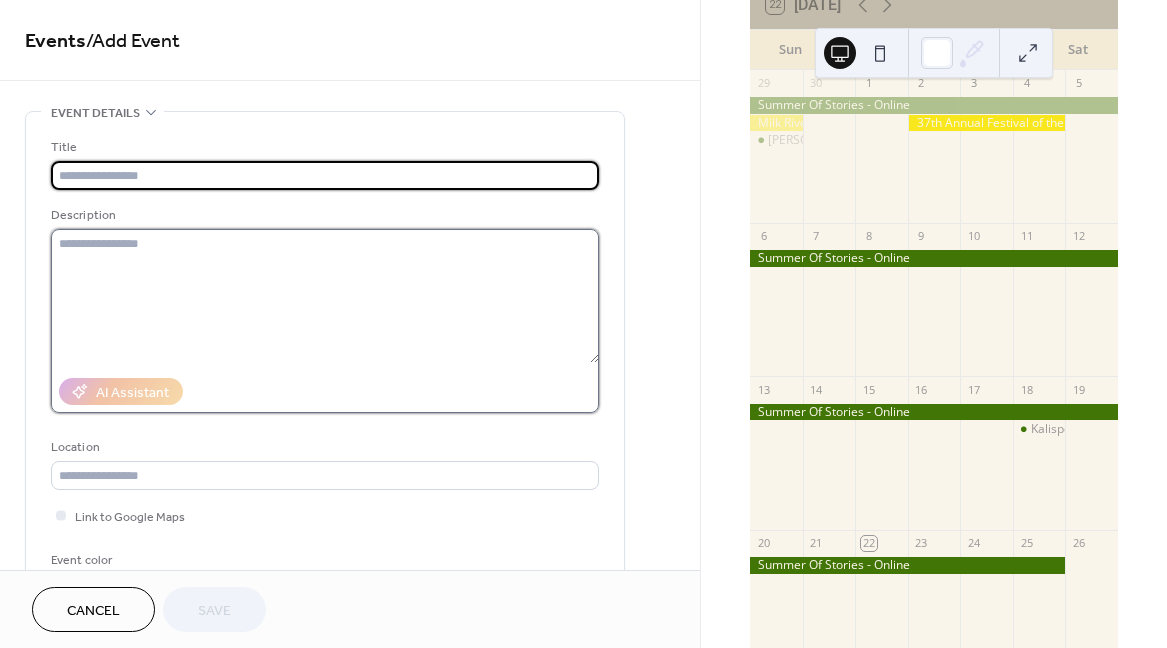 click at bounding box center [325, 296] 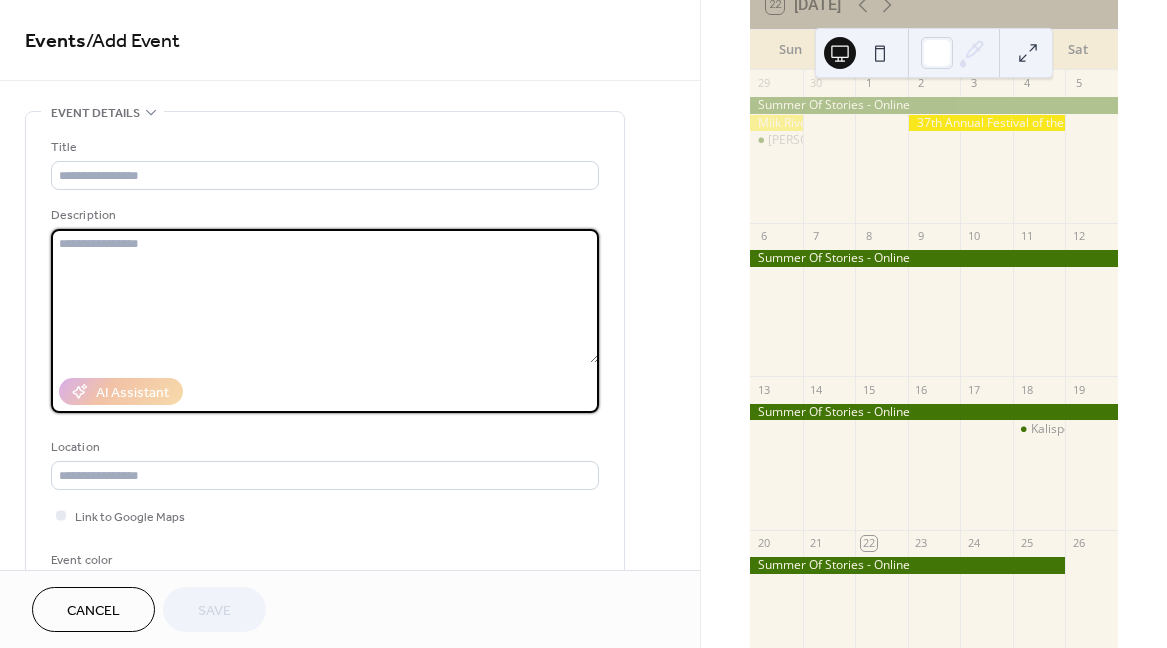 paste on "**********" 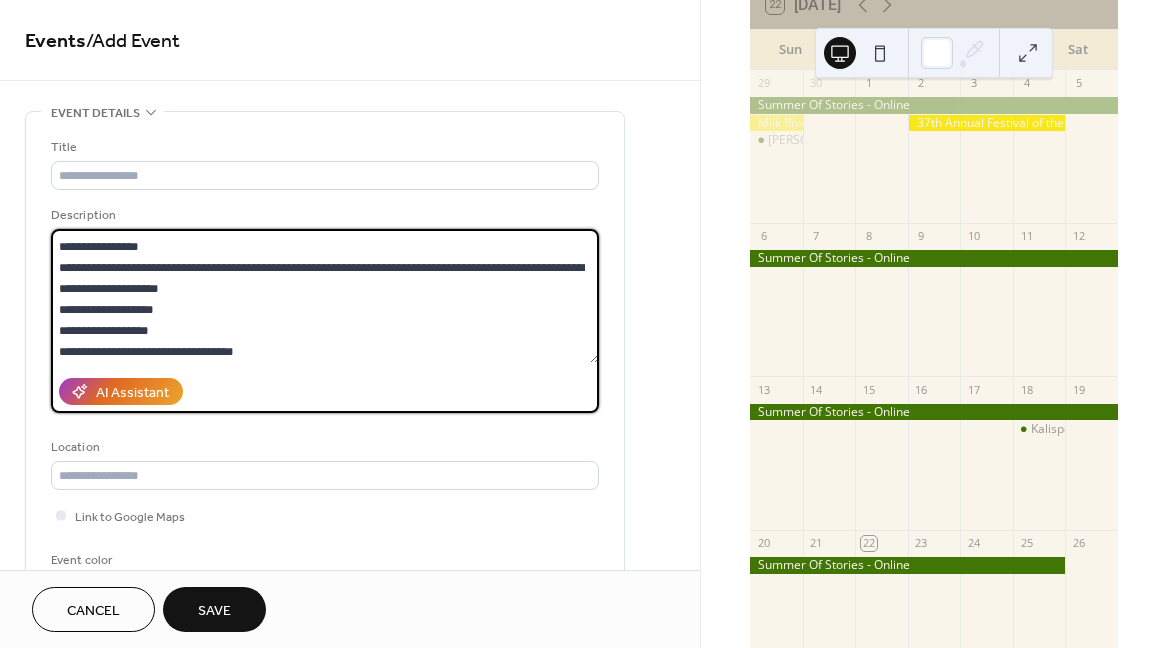 scroll, scrollTop: 0, scrollLeft: 0, axis: both 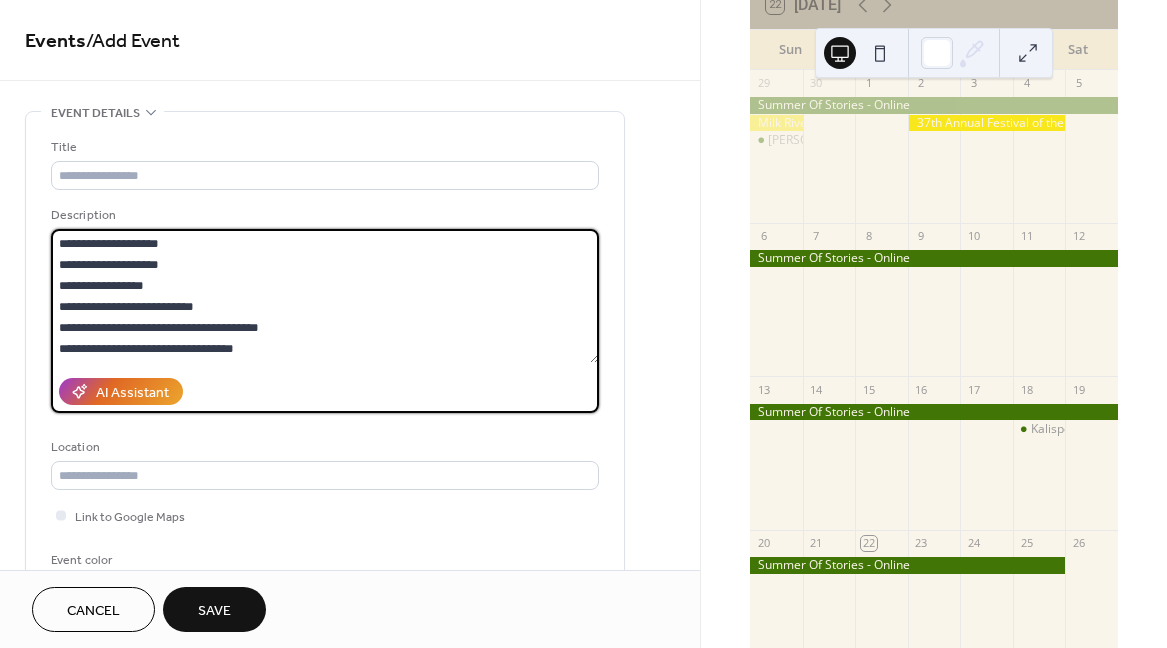 drag, startPoint x: 131, startPoint y: 331, endPoint x: 297, endPoint y: 328, distance: 166.0271 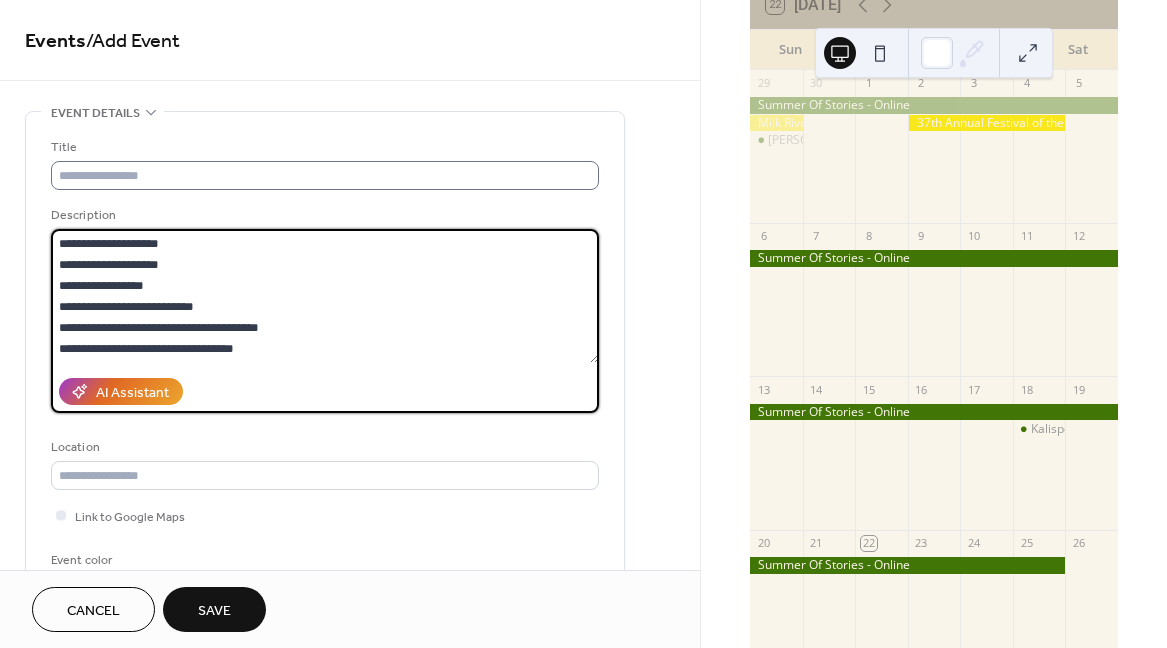 type on "**********" 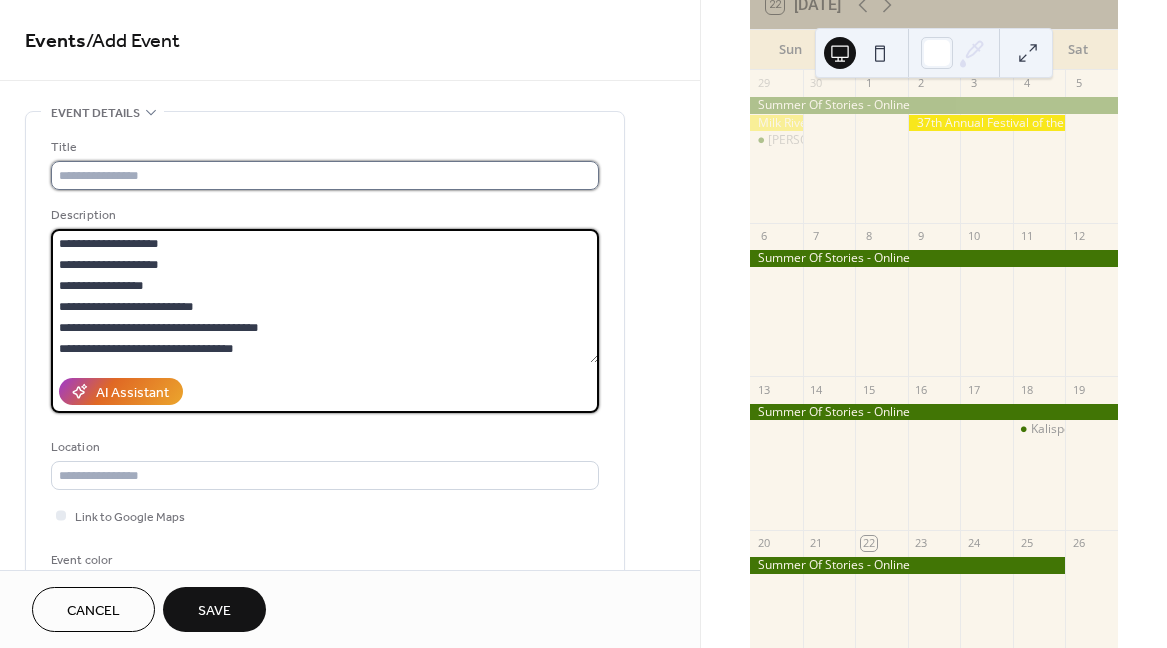 click at bounding box center [325, 175] 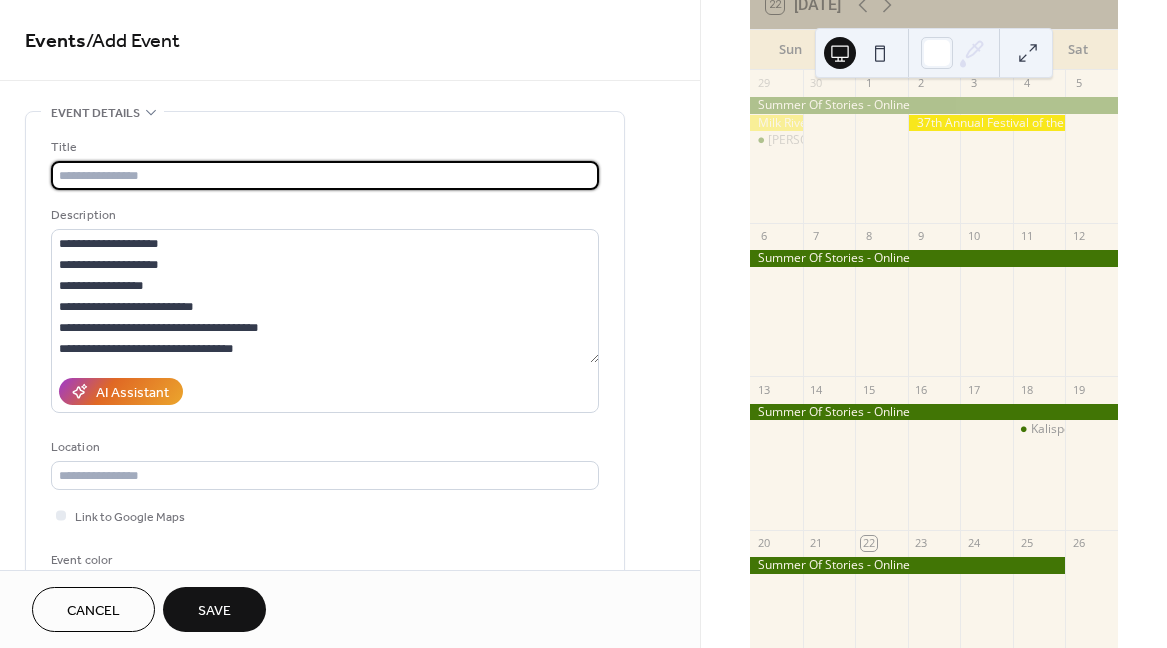 paste on "**********" 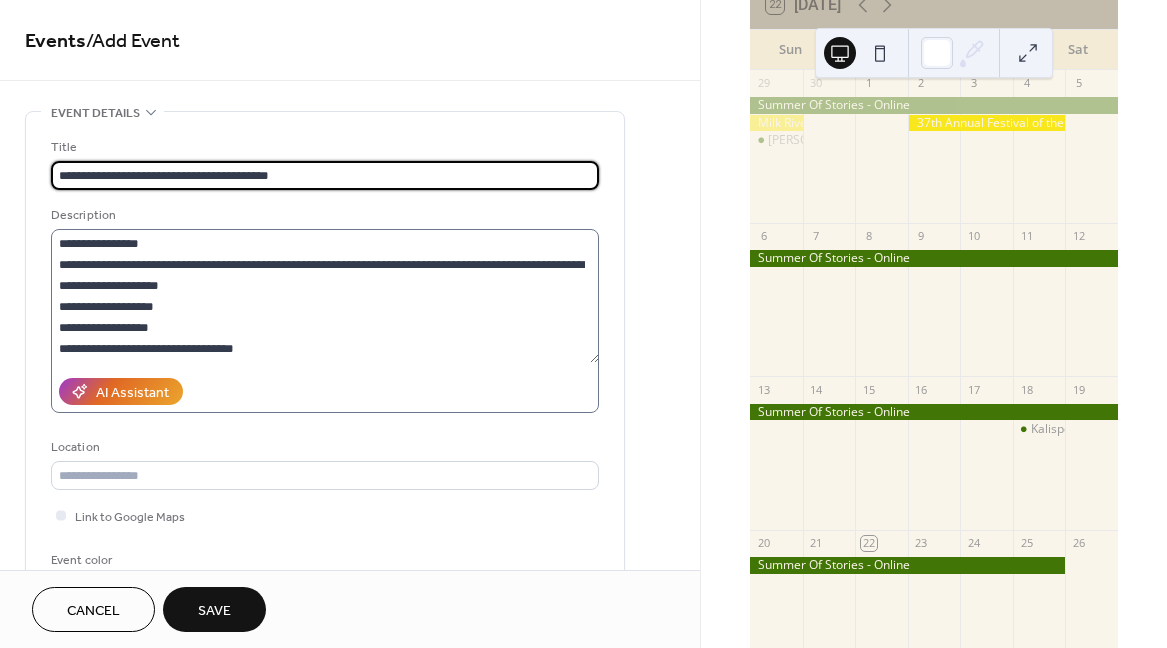 scroll, scrollTop: 10, scrollLeft: 0, axis: vertical 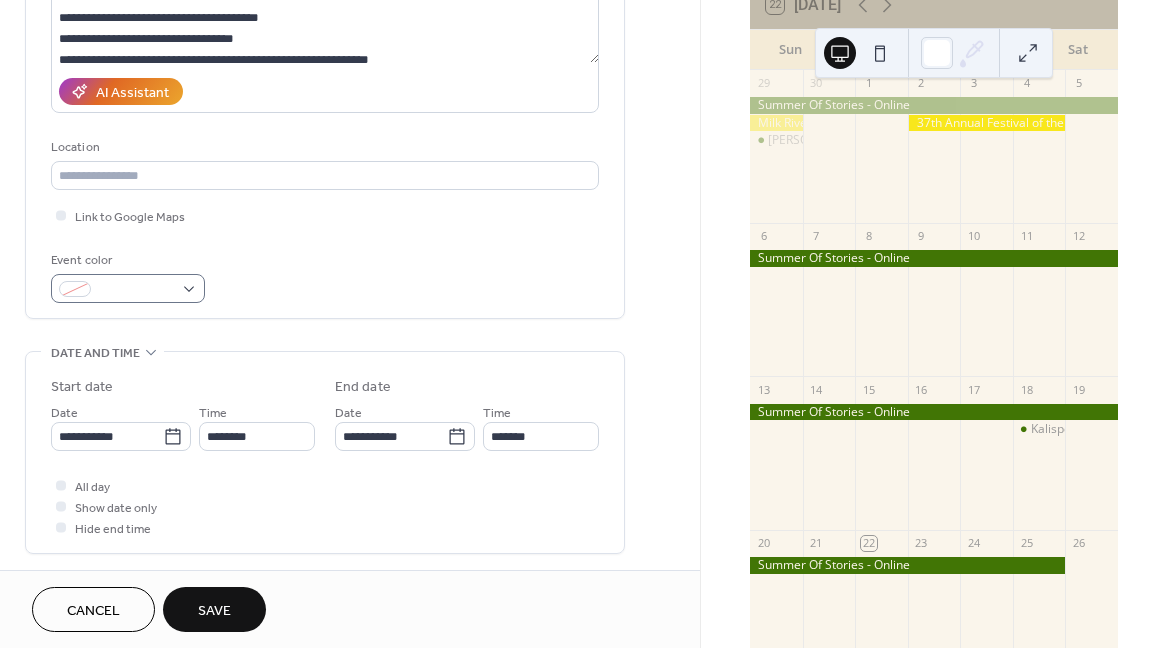 type on "**********" 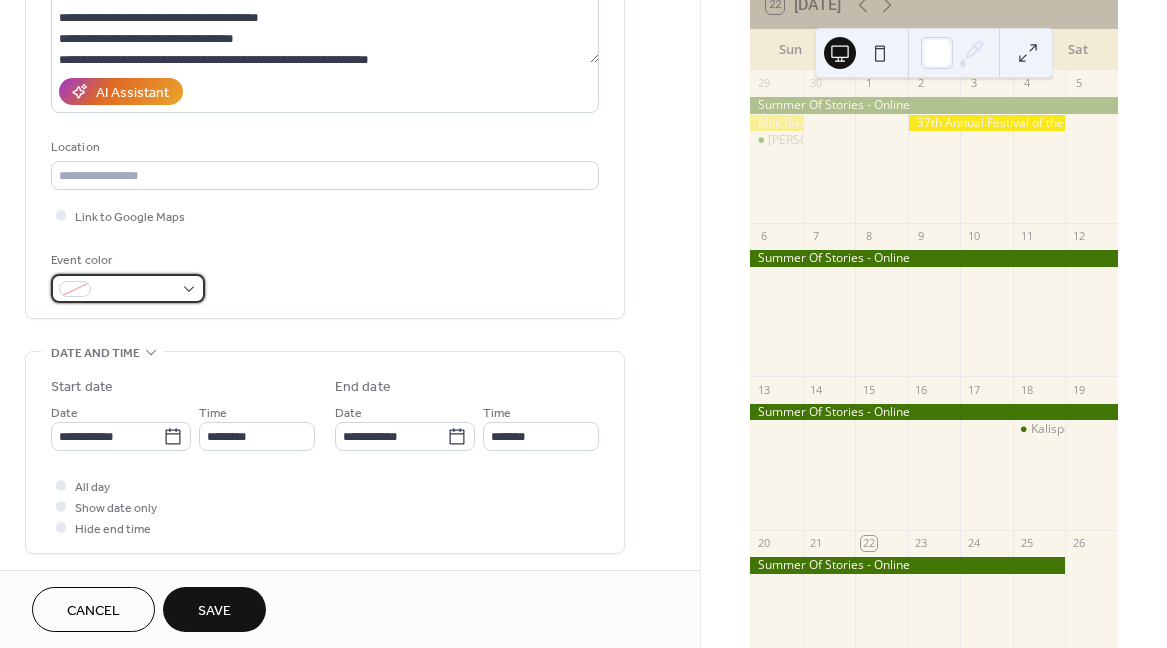 click at bounding box center (128, 288) 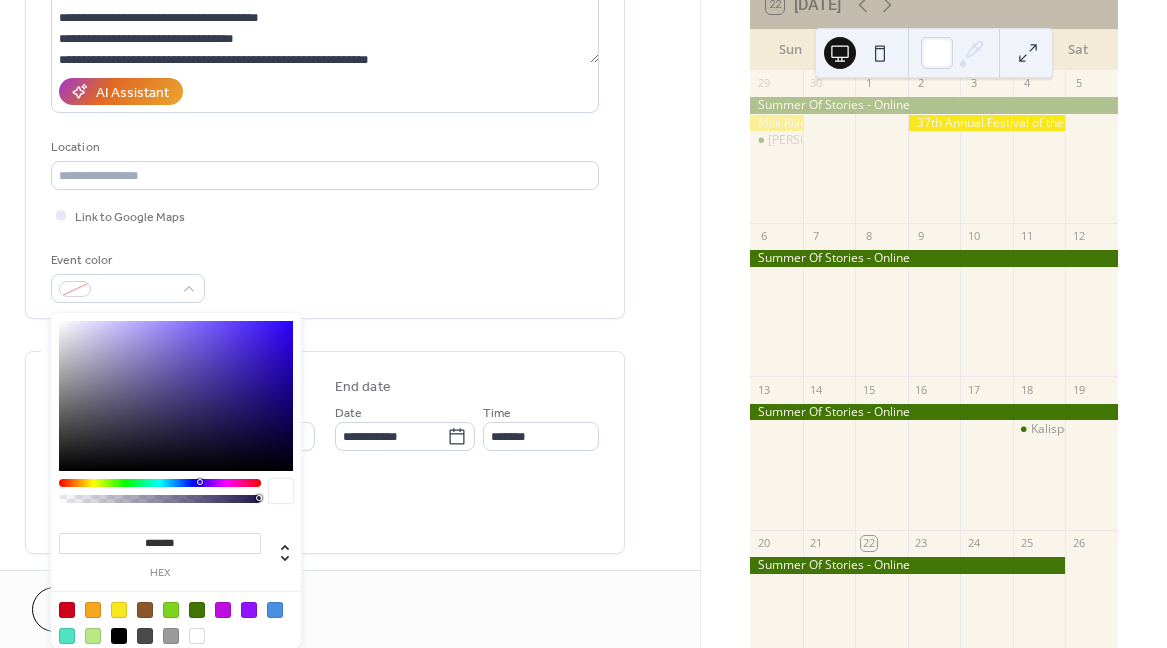 click at bounding box center (197, 610) 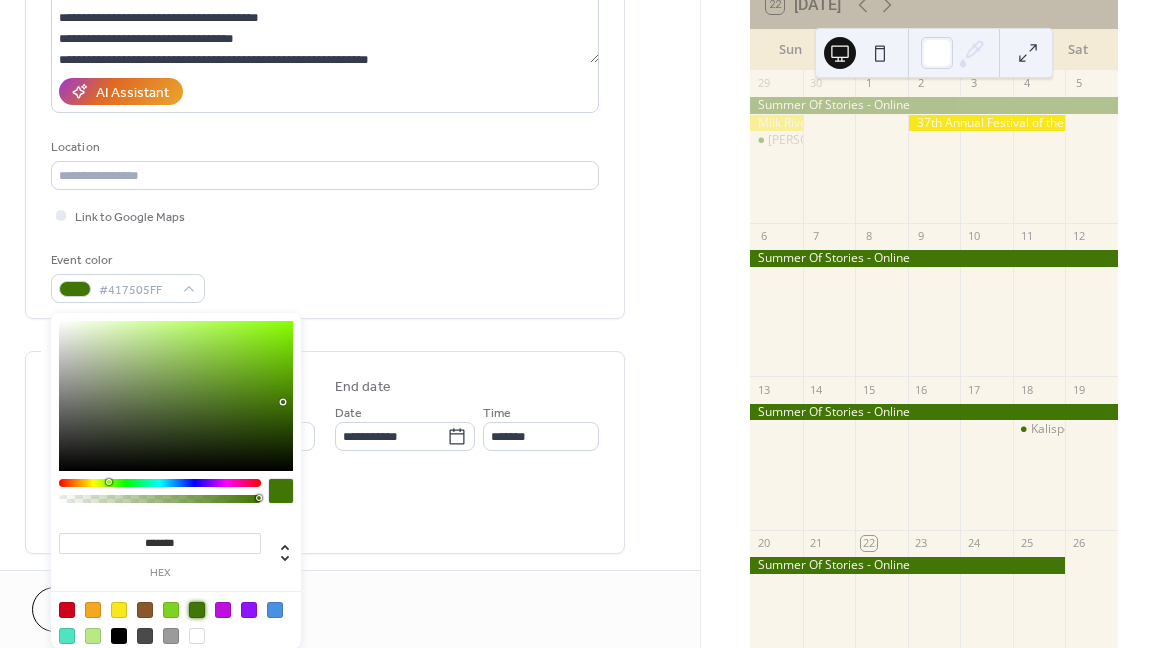 click on "**********" at bounding box center (350, 498) 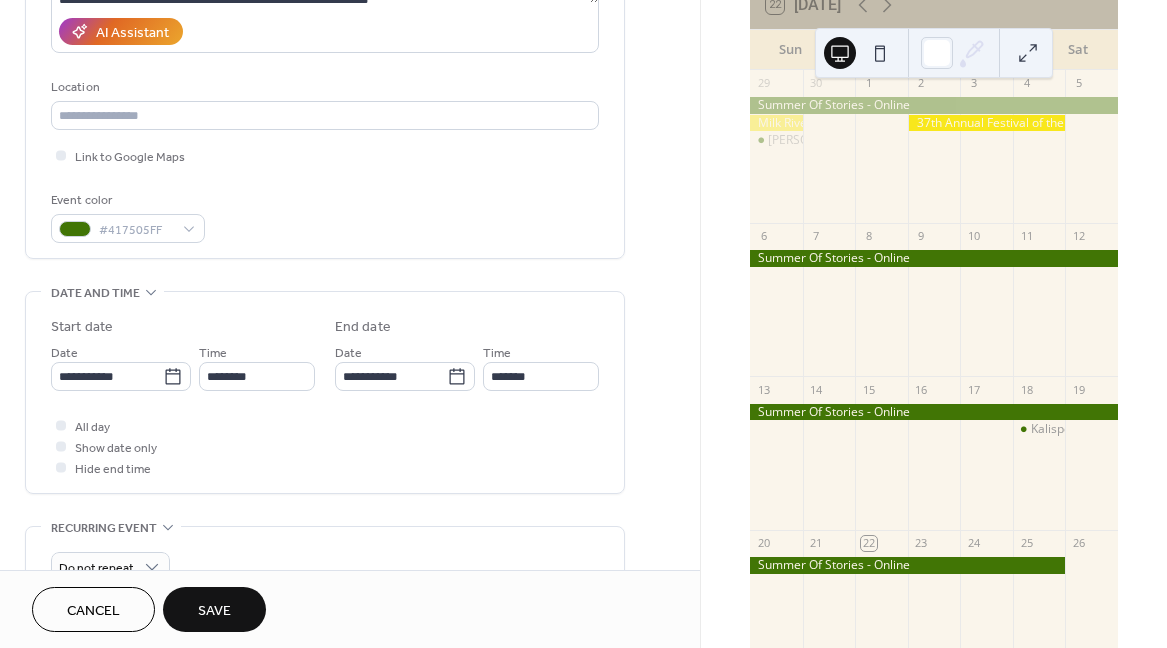 scroll, scrollTop: 420, scrollLeft: 0, axis: vertical 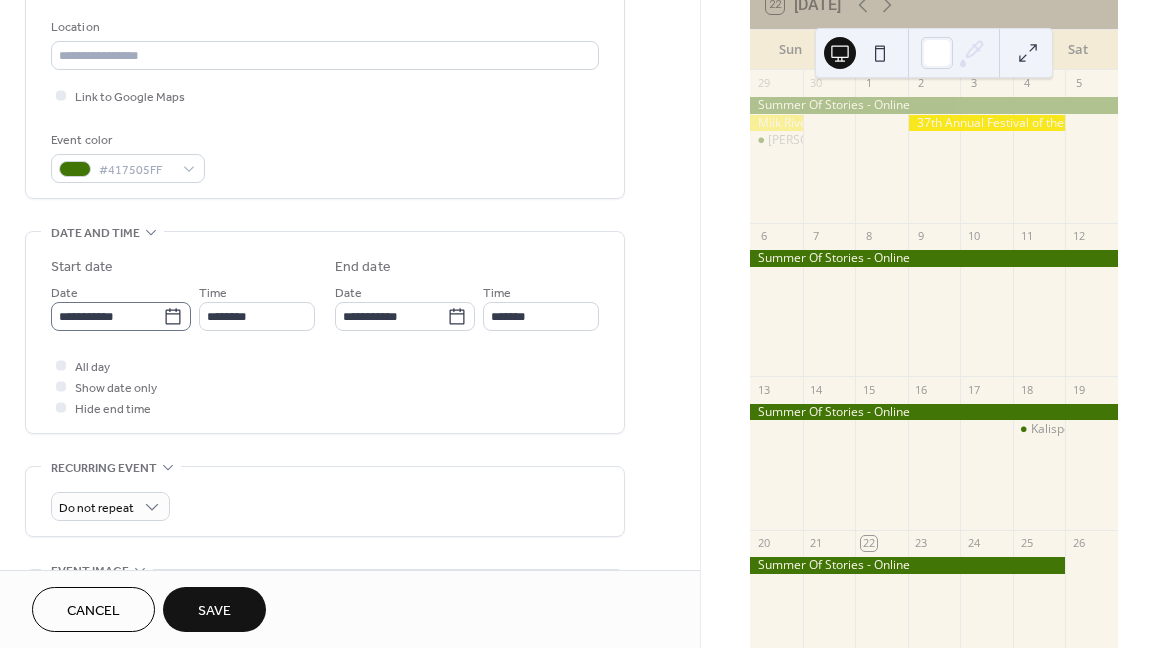 click on "**********" at bounding box center [121, 316] 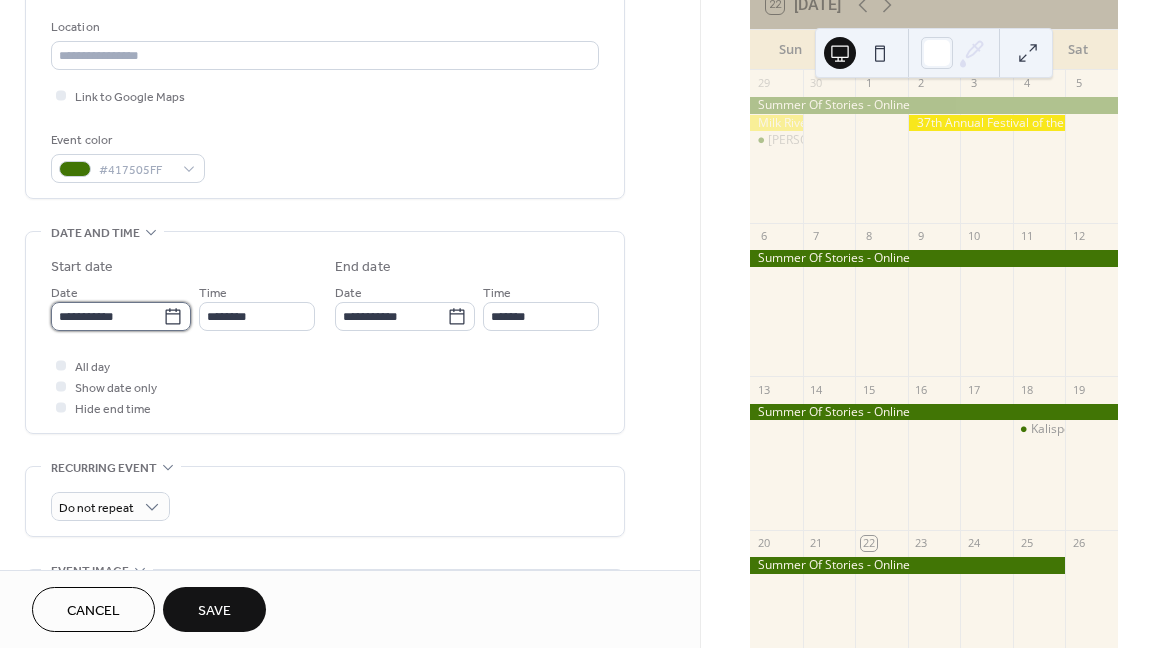 click on "**********" at bounding box center [107, 316] 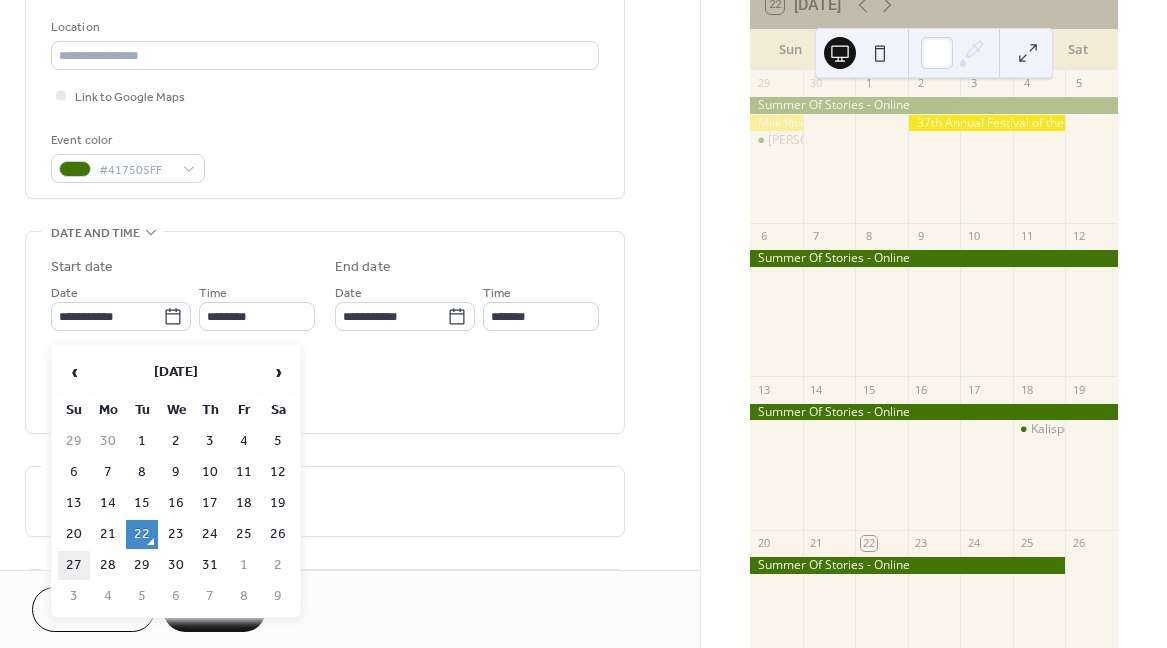 click on "27" at bounding box center [74, 565] 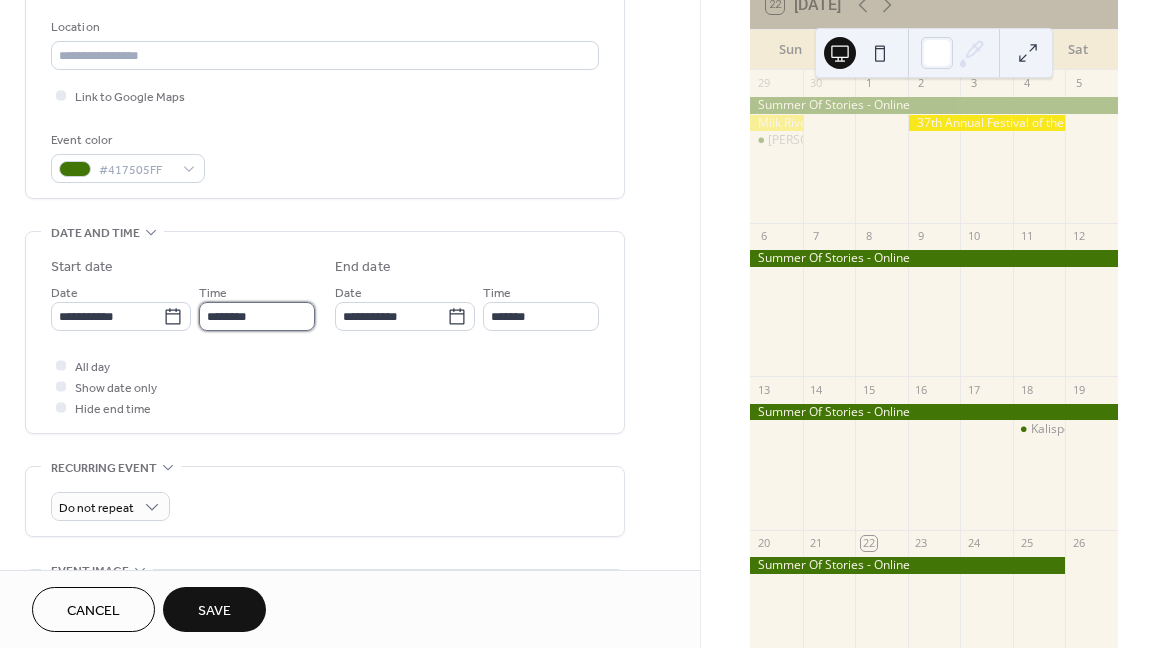 click on "********" at bounding box center [257, 316] 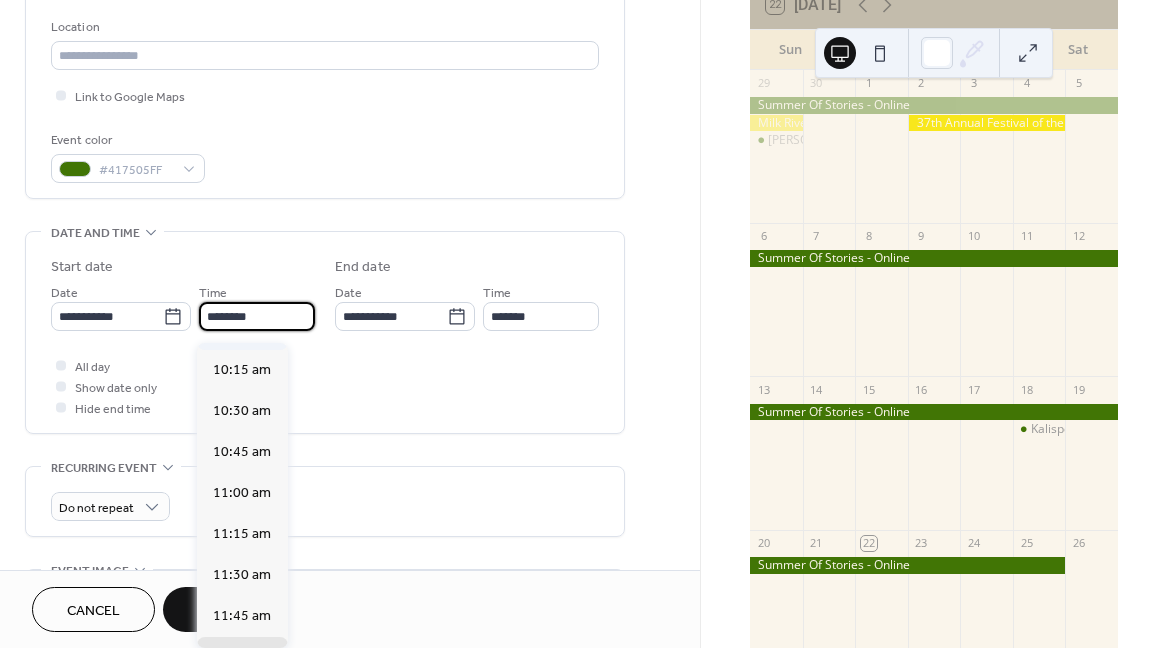 scroll, scrollTop: 1584, scrollLeft: 0, axis: vertical 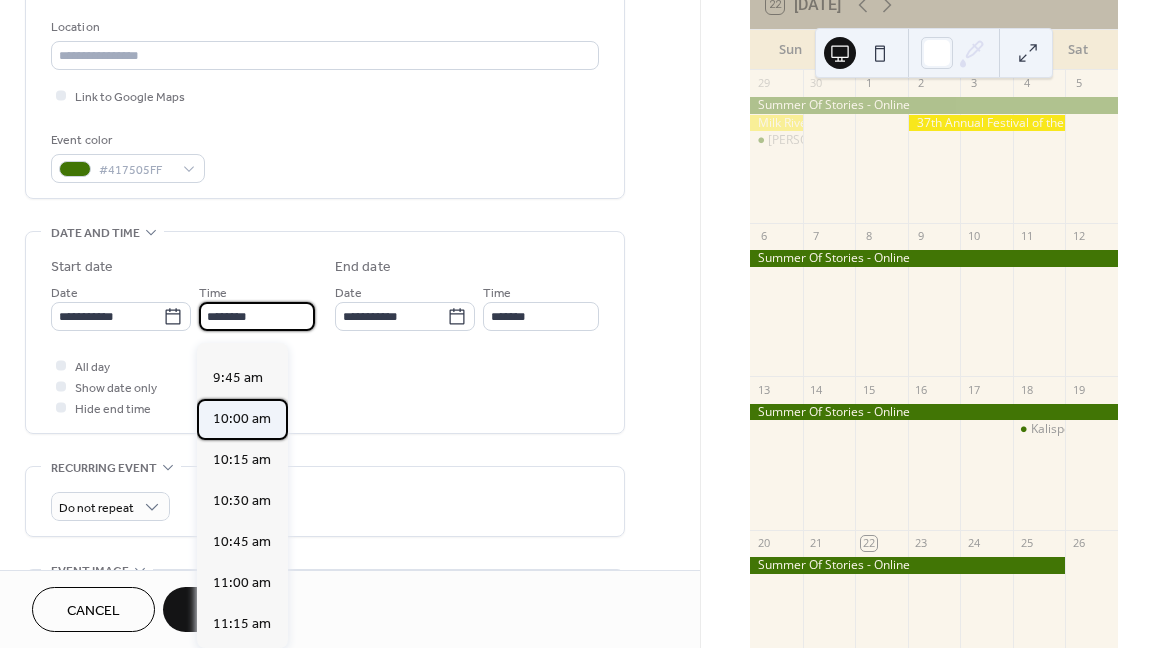 click on "10:00 am" at bounding box center (242, 419) 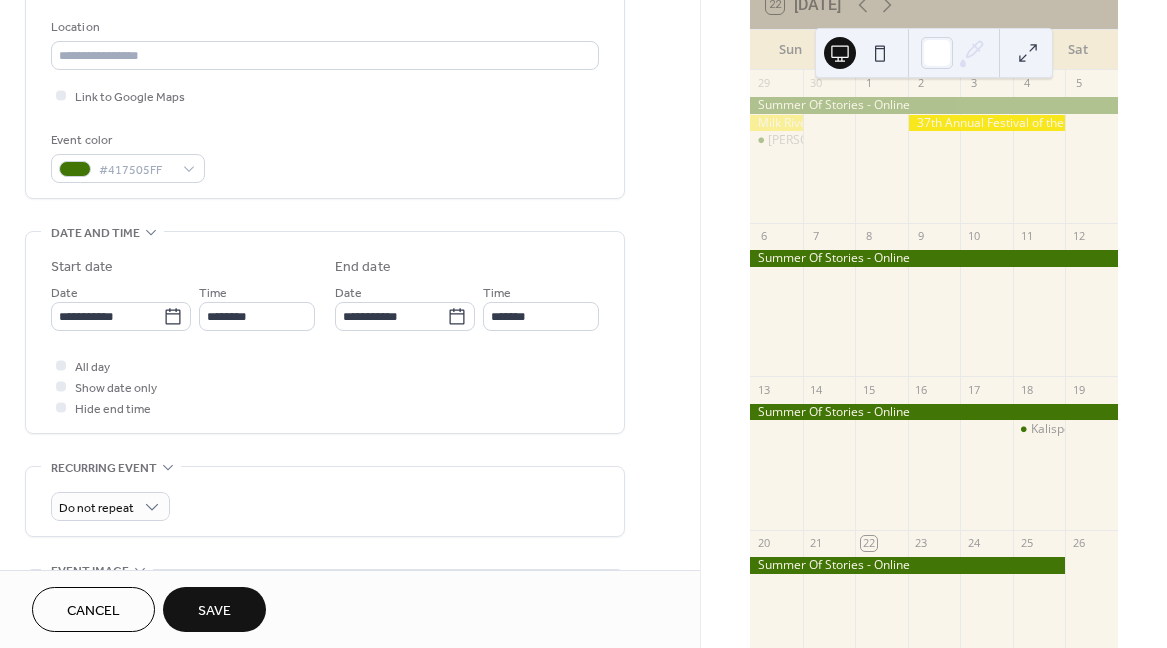 type on "********" 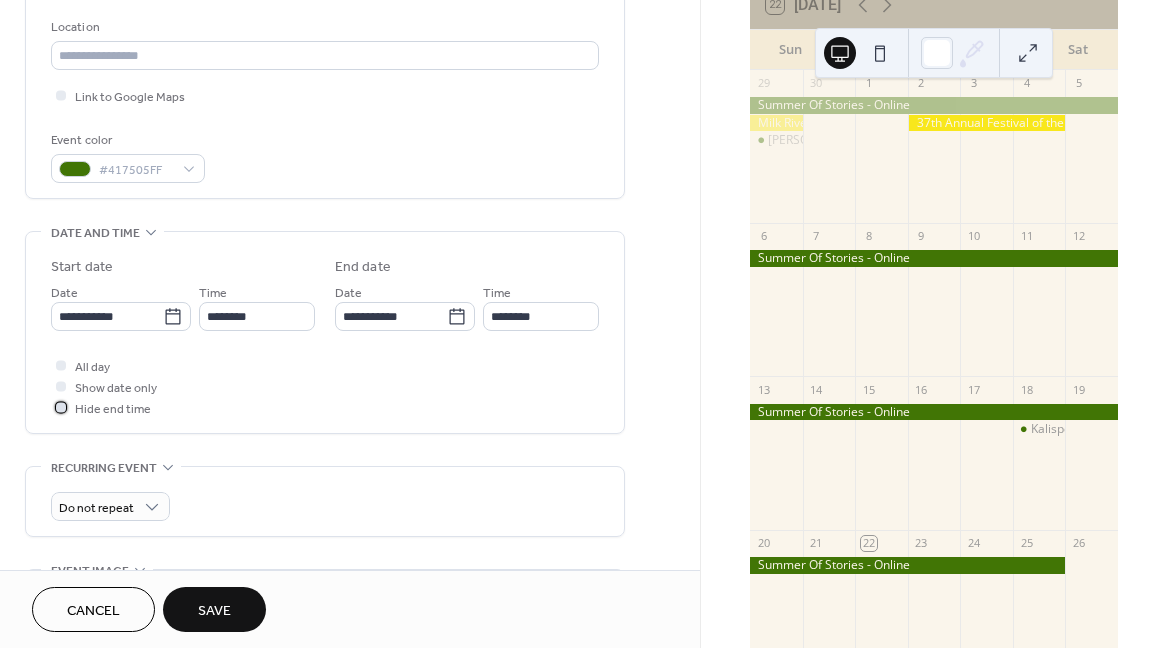 click at bounding box center (61, 407) 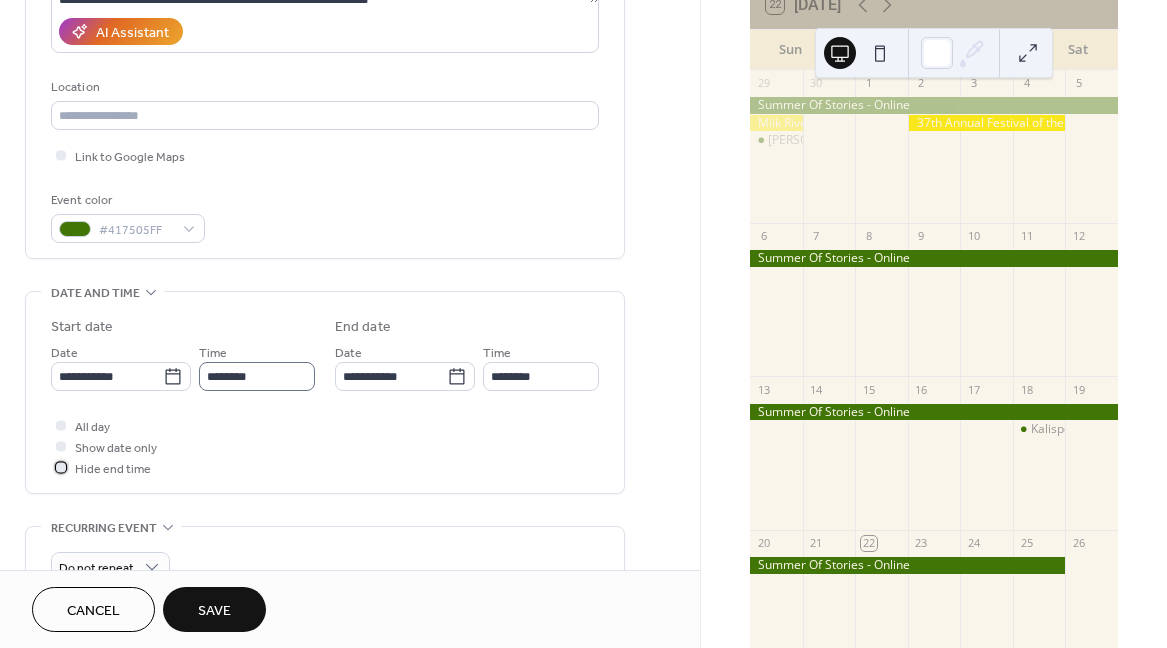 scroll, scrollTop: 0, scrollLeft: 0, axis: both 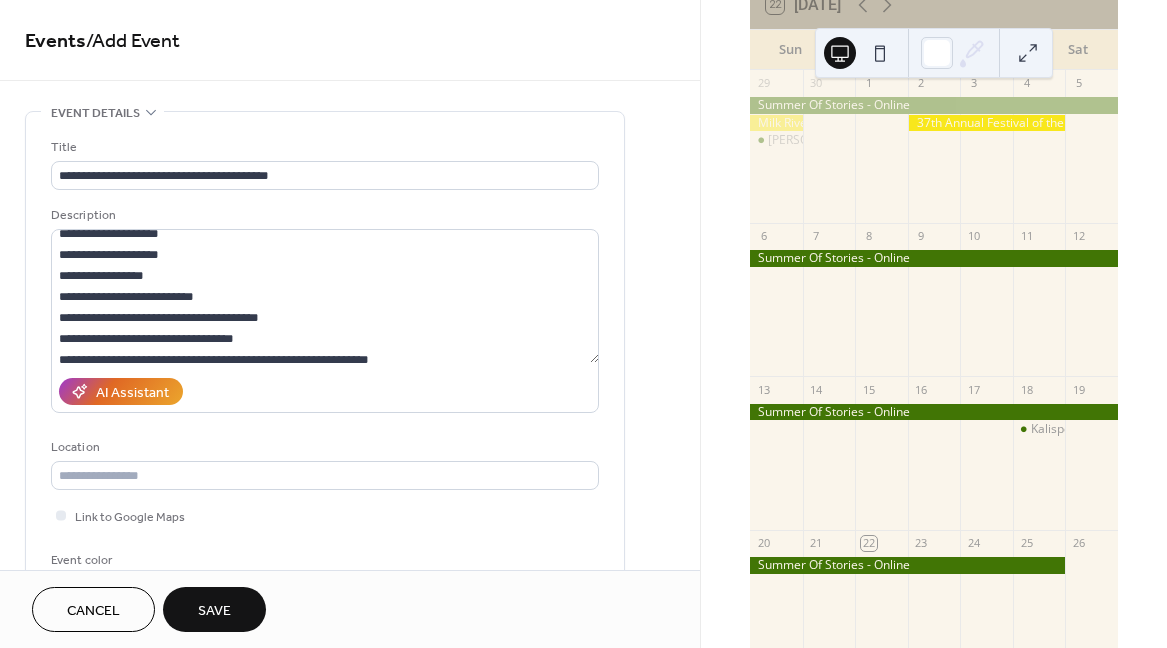 click on "Save" at bounding box center (214, 611) 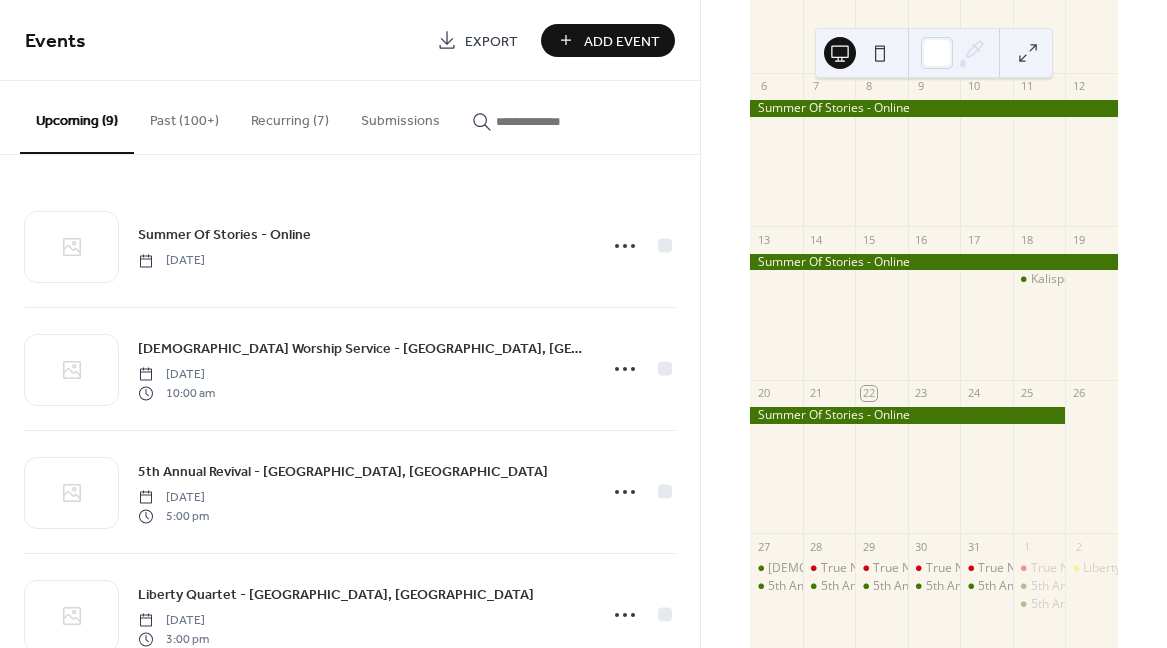 scroll, scrollTop: 480, scrollLeft: 0, axis: vertical 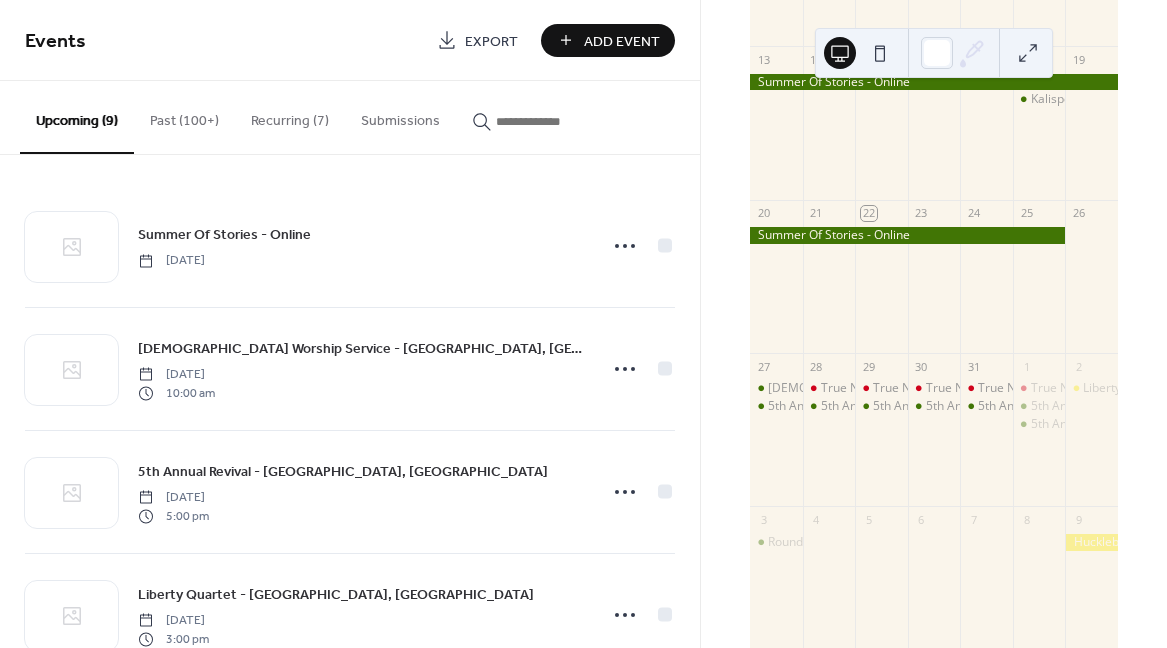 click on "Add Event" at bounding box center (608, 40) 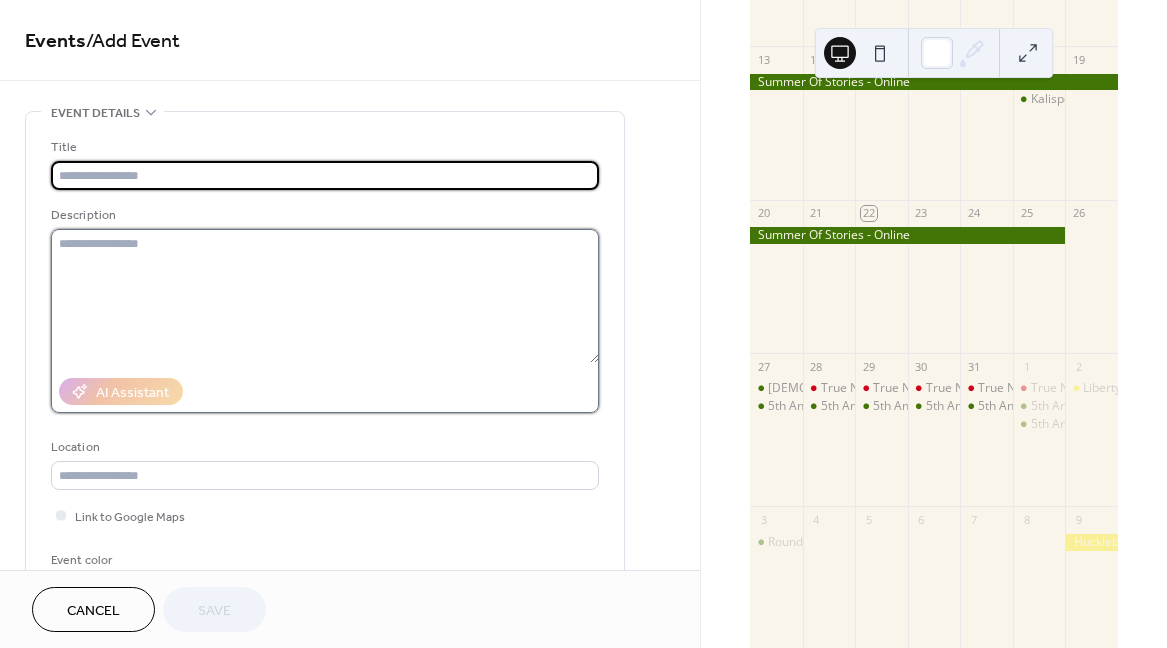 click at bounding box center (325, 296) 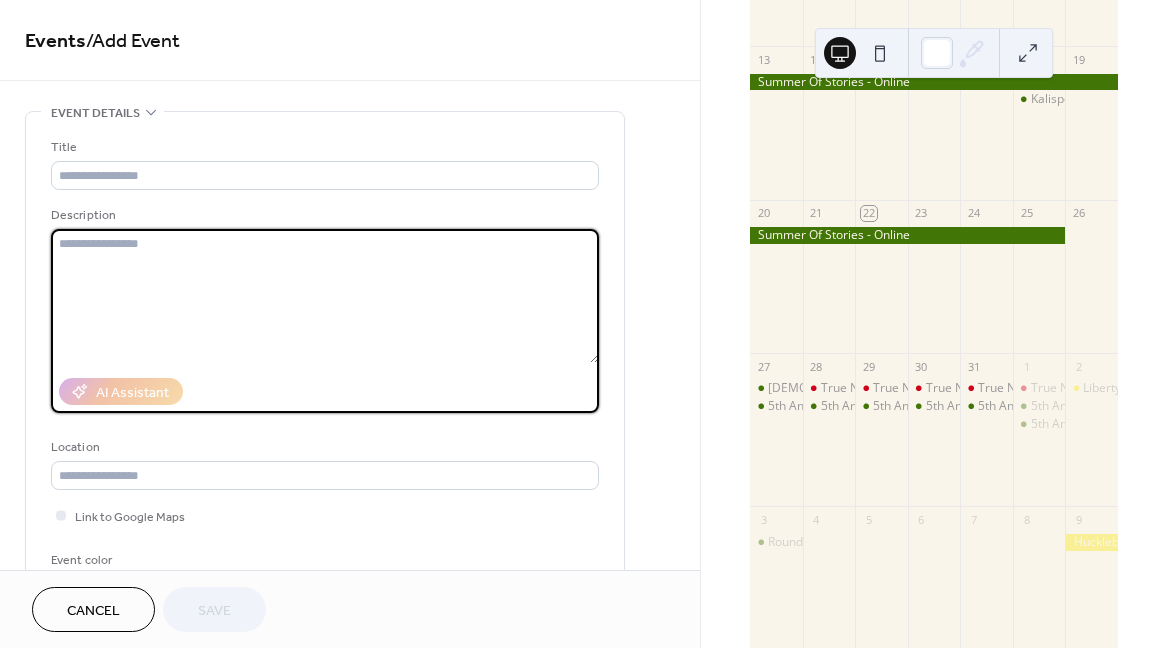 paste on "**********" 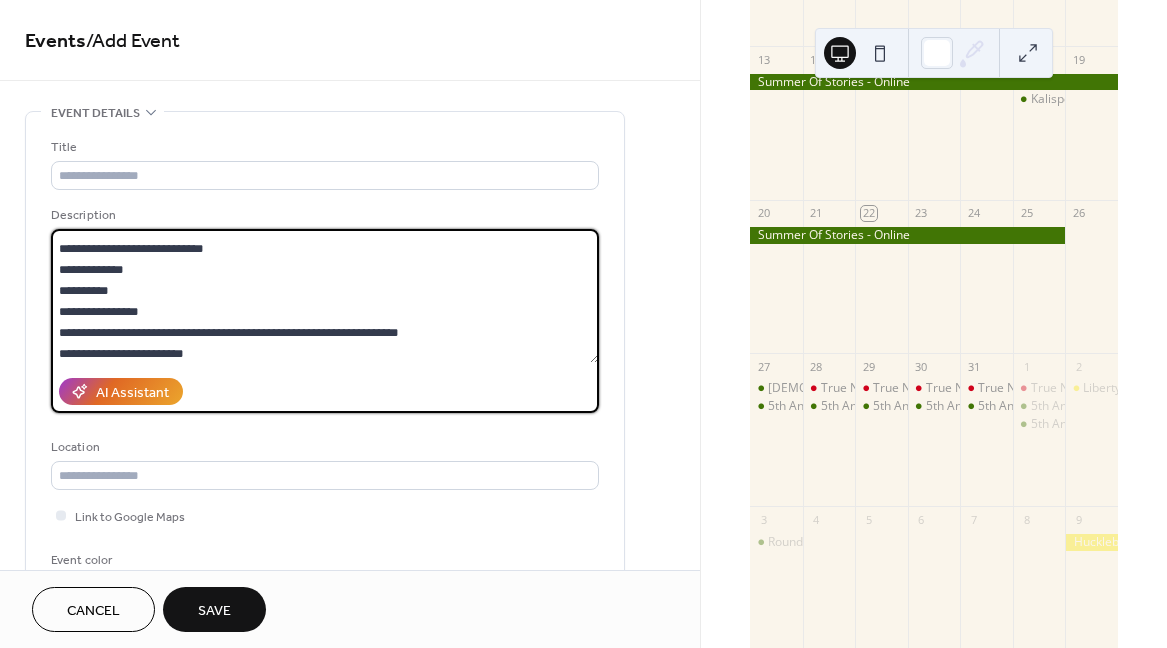 scroll, scrollTop: 0, scrollLeft: 0, axis: both 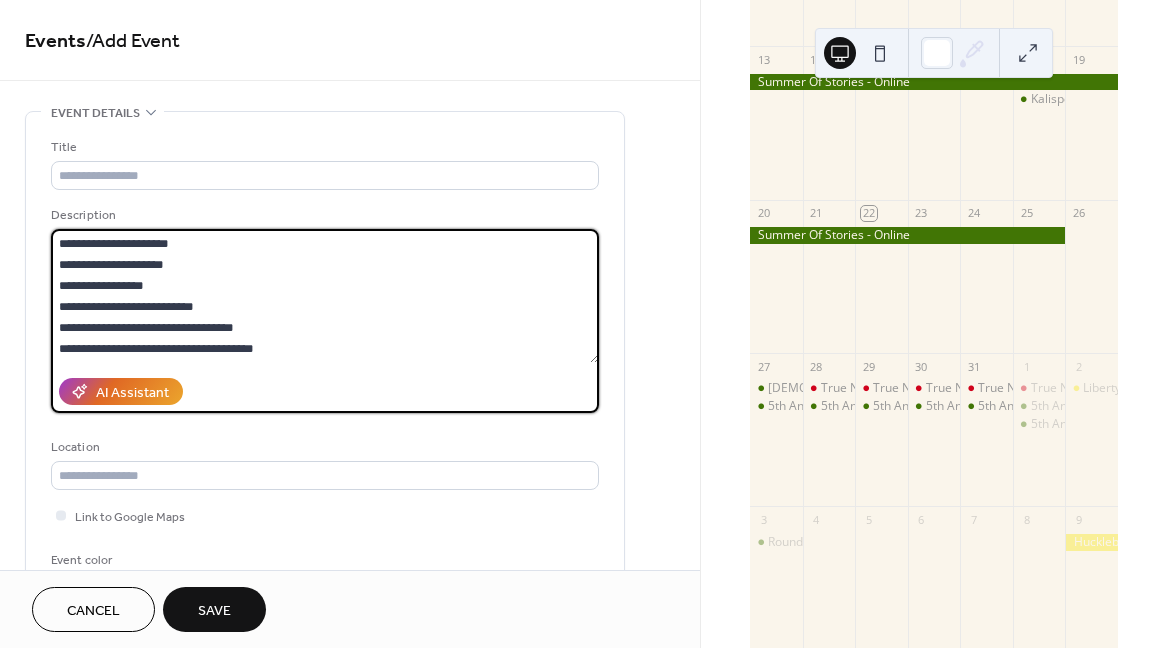 drag, startPoint x: 127, startPoint y: 328, endPoint x: 298, endPoint y: 329, distance: 171.00293 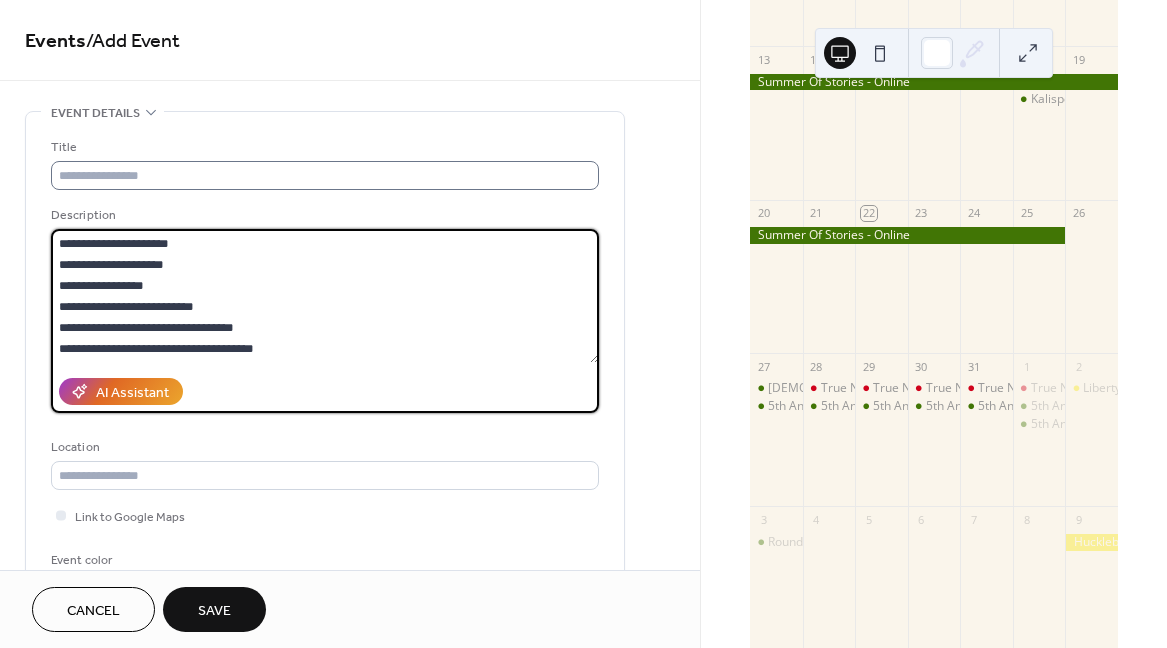 type on "**********" 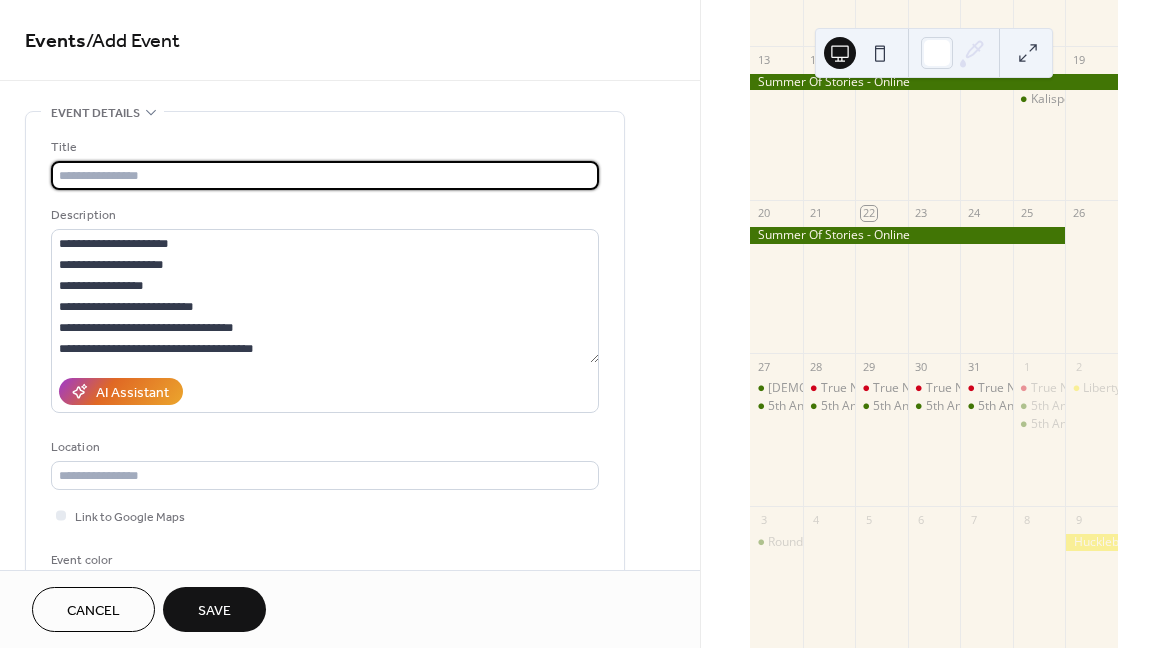 click at bounding box center [325, 175] 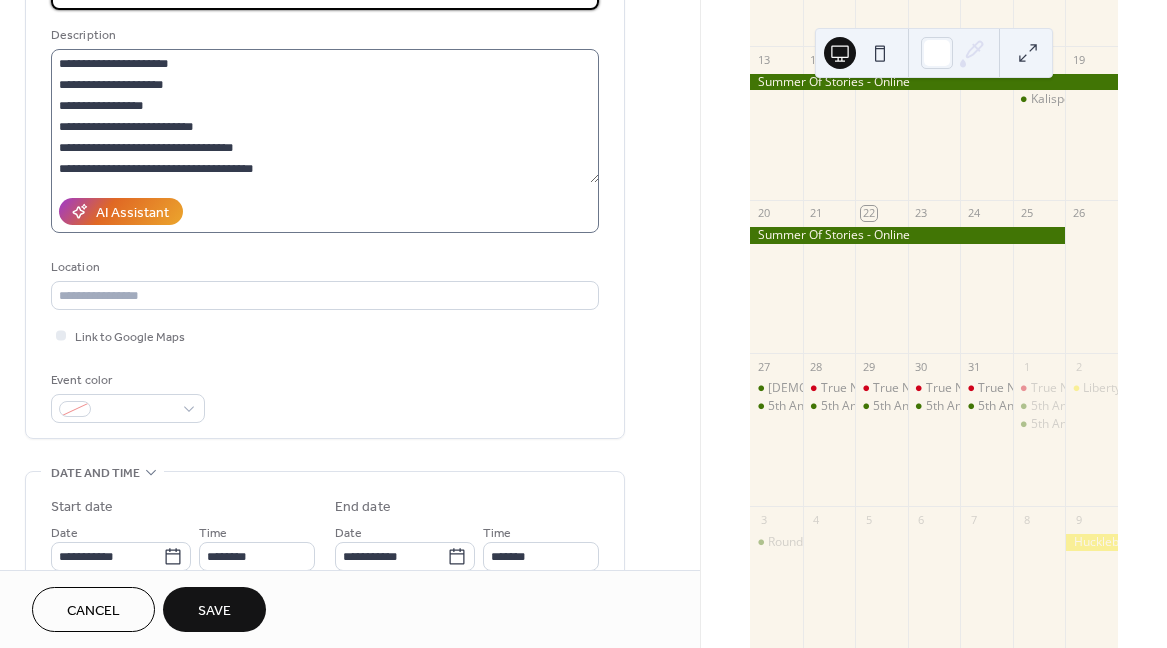 scroll, scrollTop: 60, scrollLeft: 0, axis: vertical 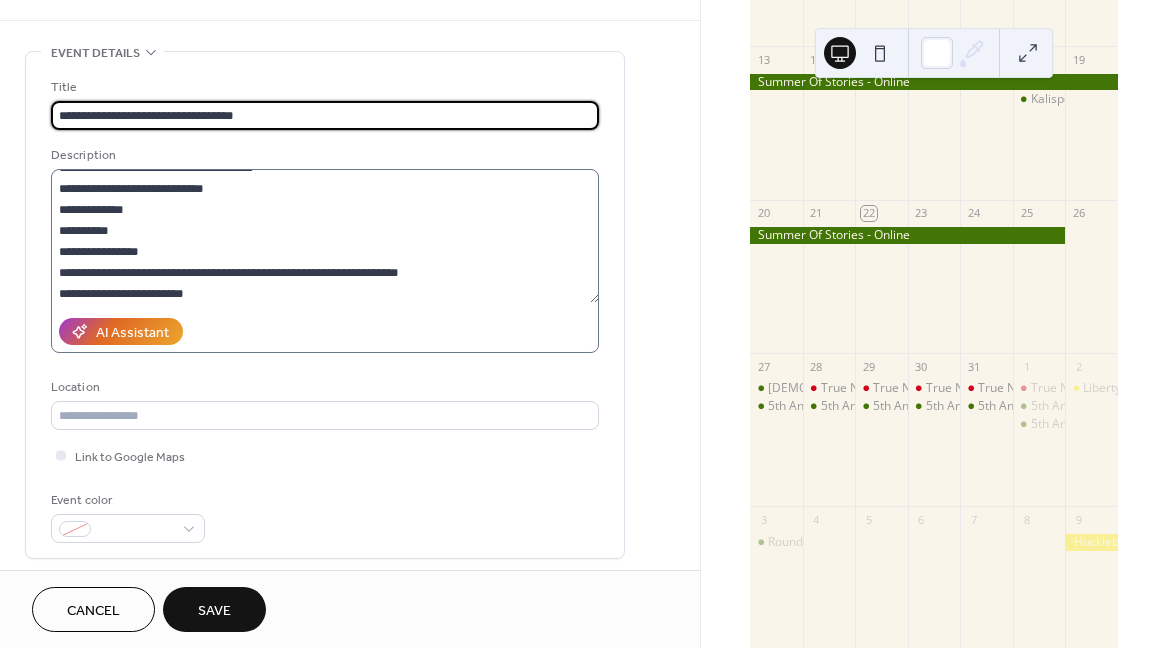 type on "**********" 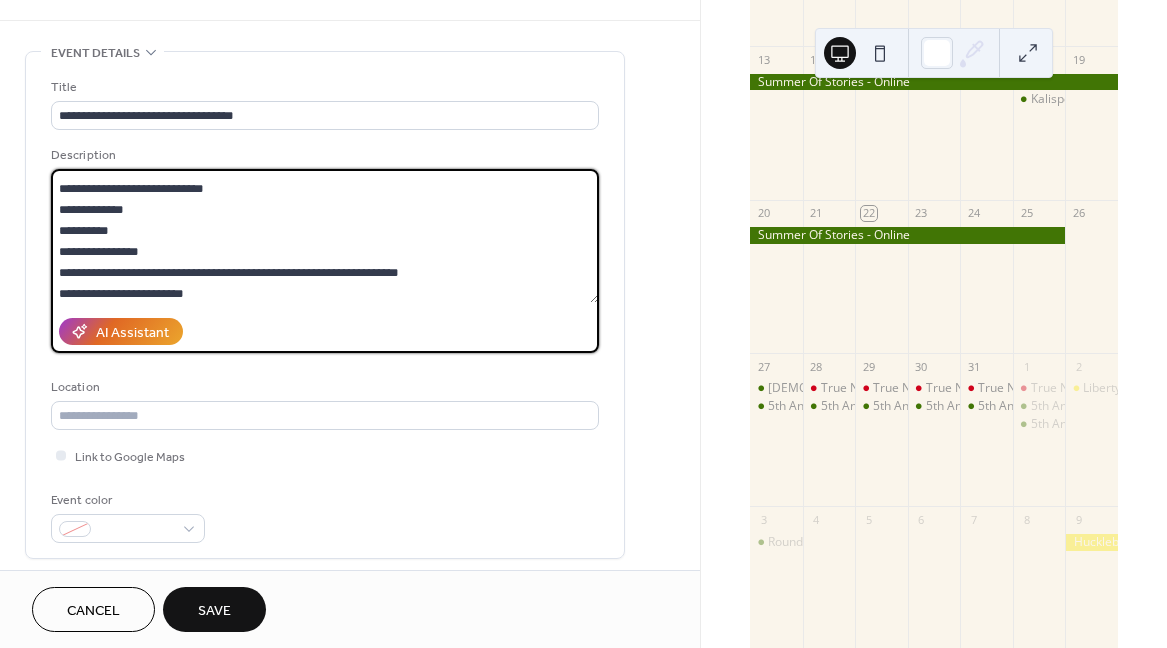 drag, startPoint x: 153, startPoint y: 188, endPoint x: 201, endPoint y: 188, distance: 48 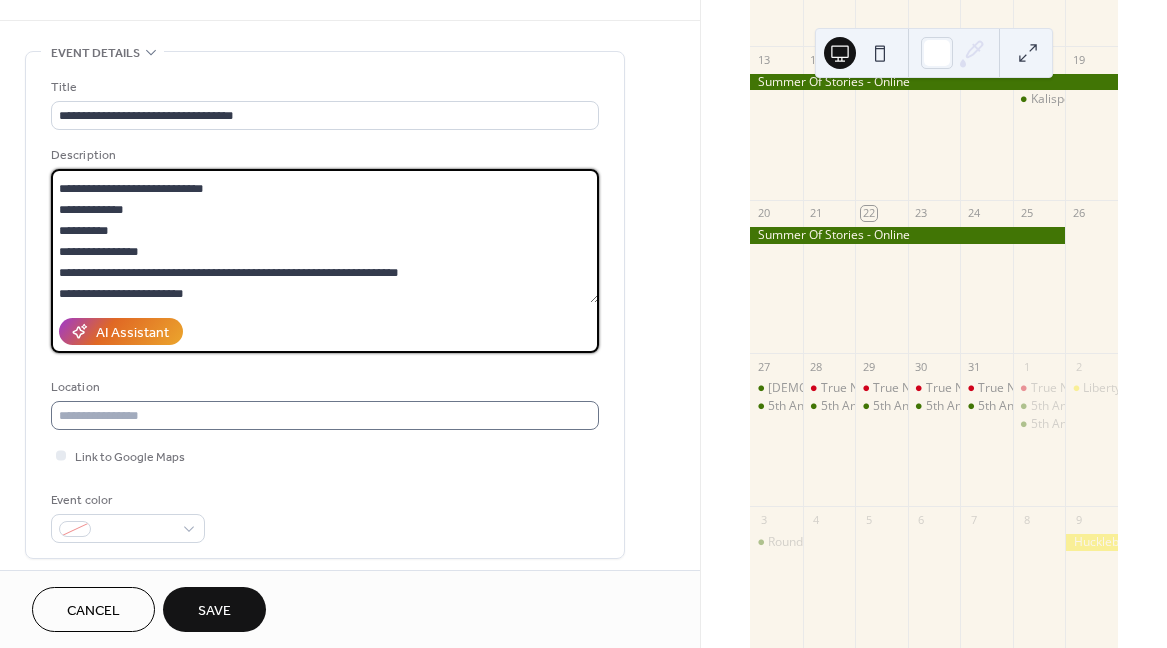 click on "Location" at bounding box center [325, 403] 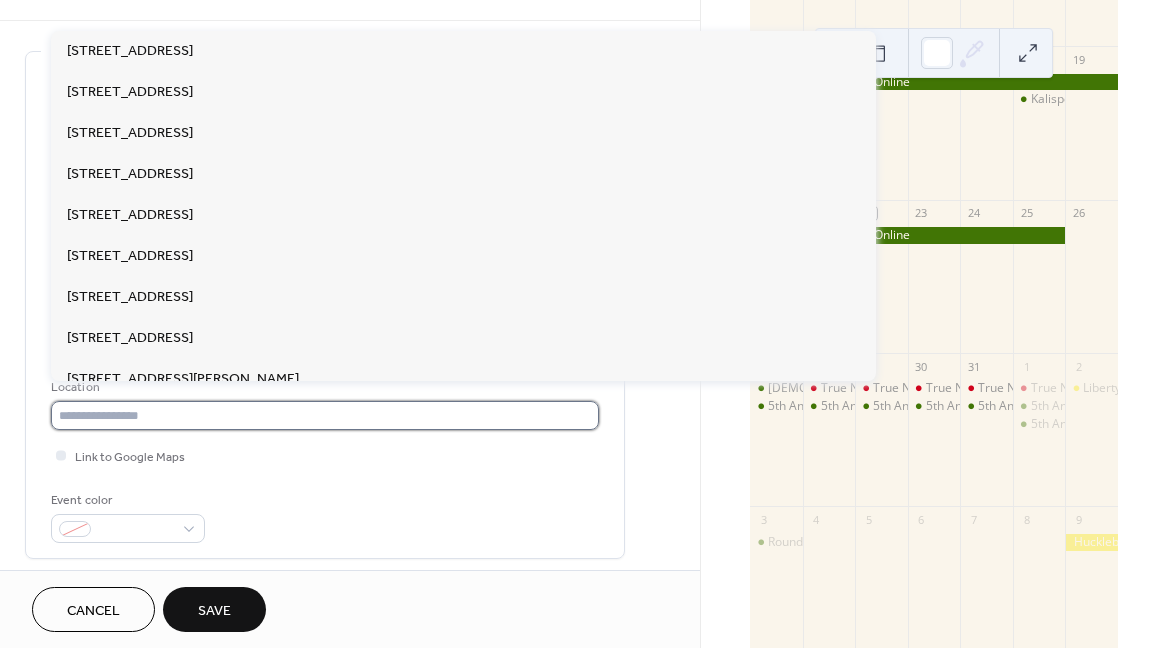 click at bounding box center [325, 415] 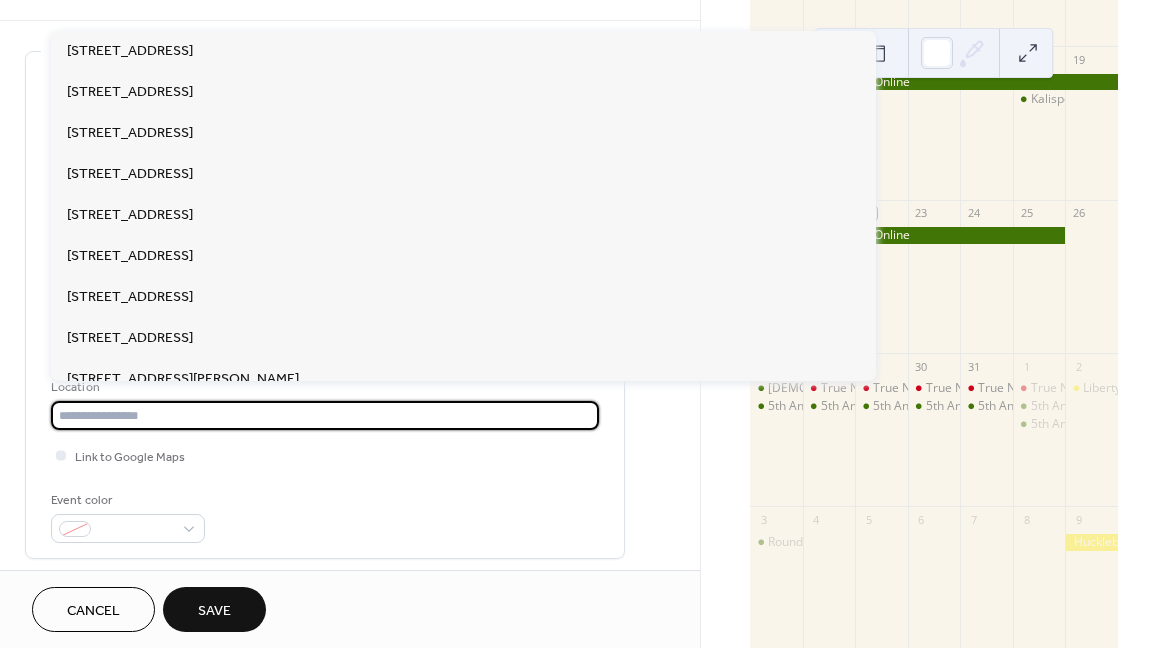 paste on "**********" 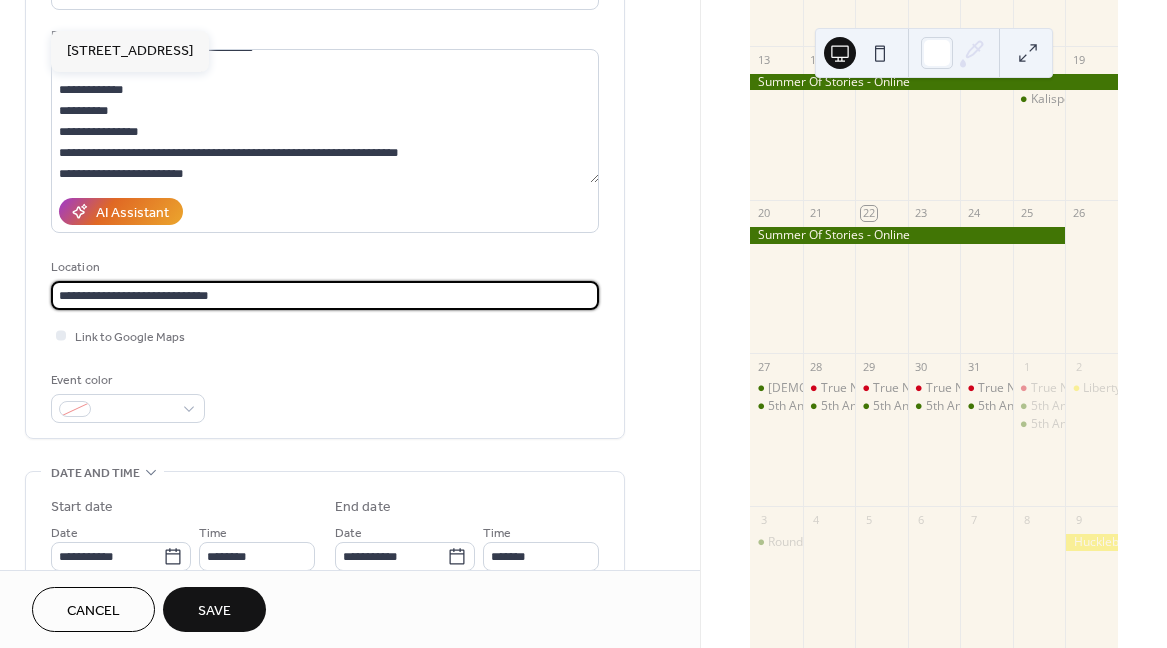 scroll, scrollTop: 0, scrollLeft: 0, axis: both 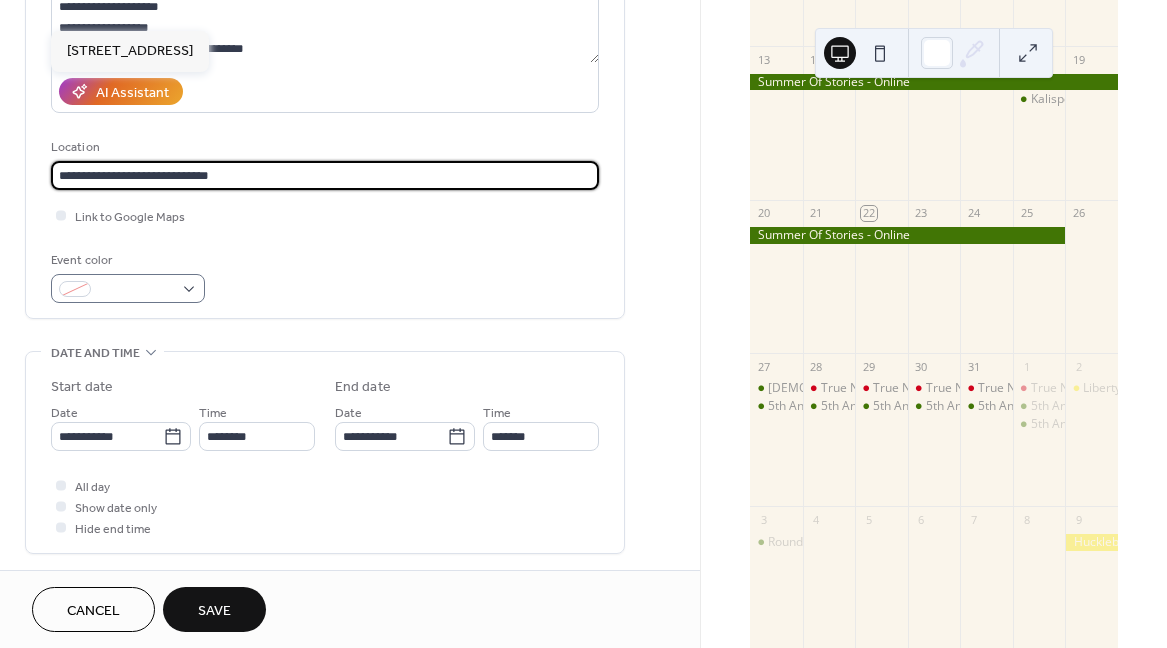 type on "**********" 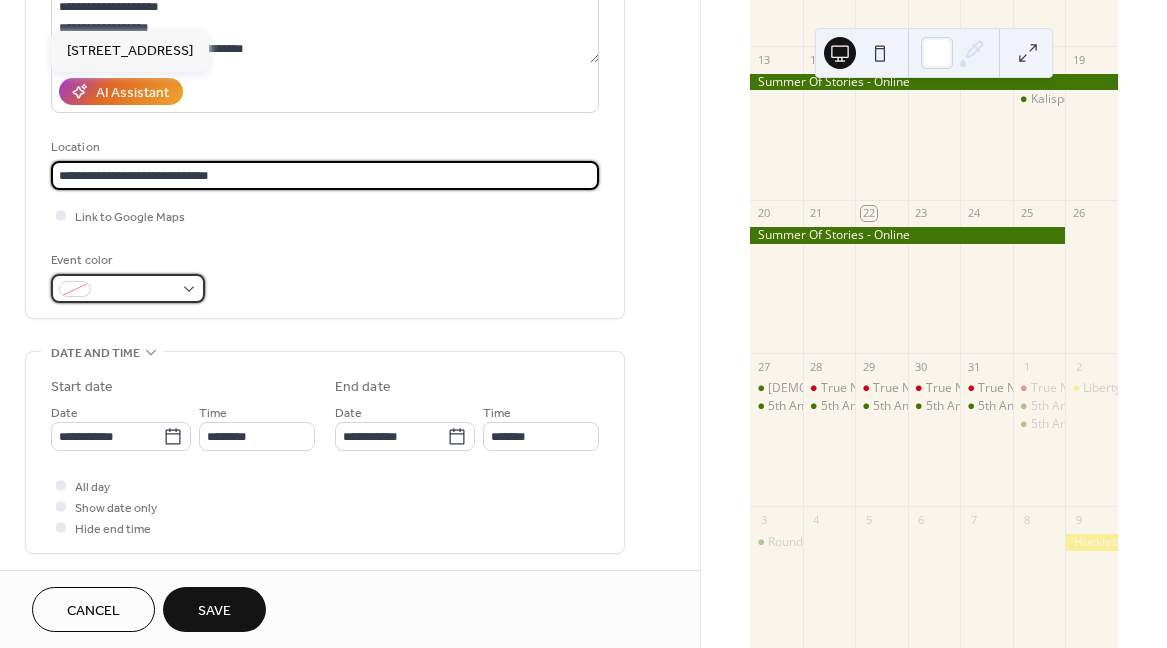 click at bounding box center [128, 288] 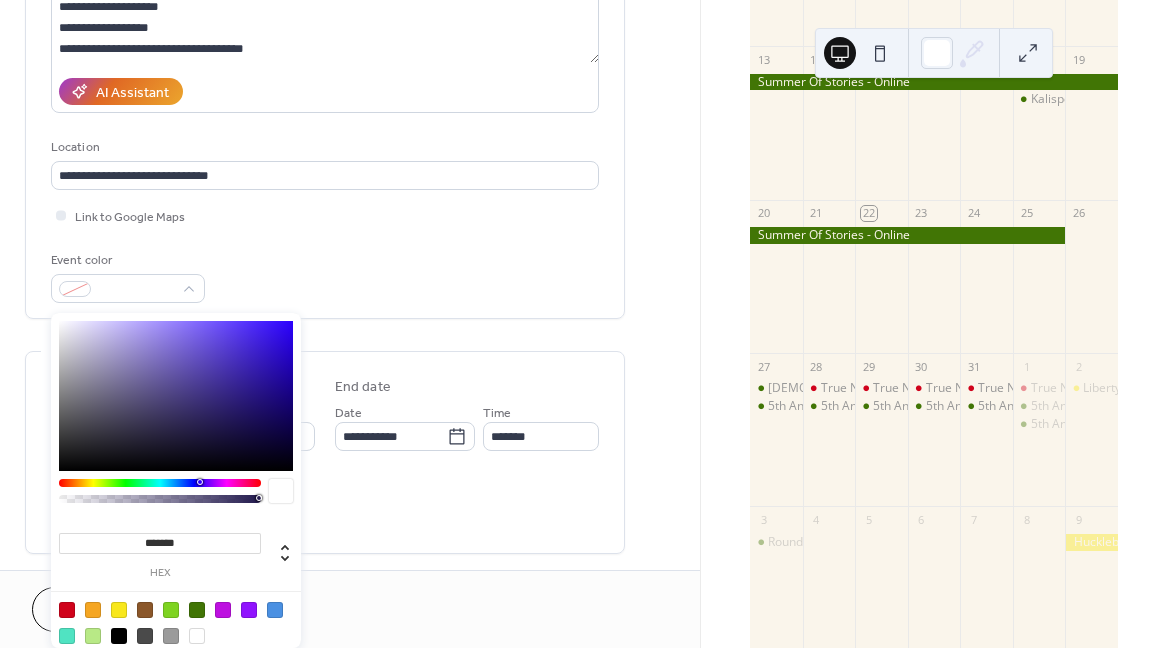 click at bounding box center [197, 610] 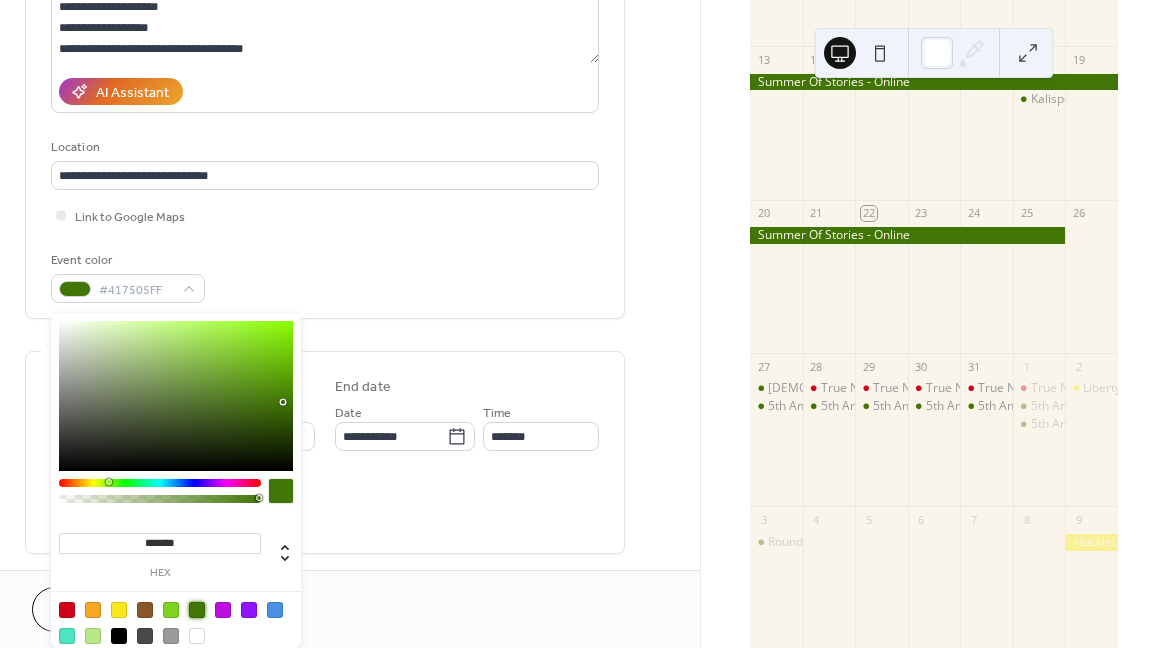 click on "Event color #417505FF" at bounding box center [325, 276] 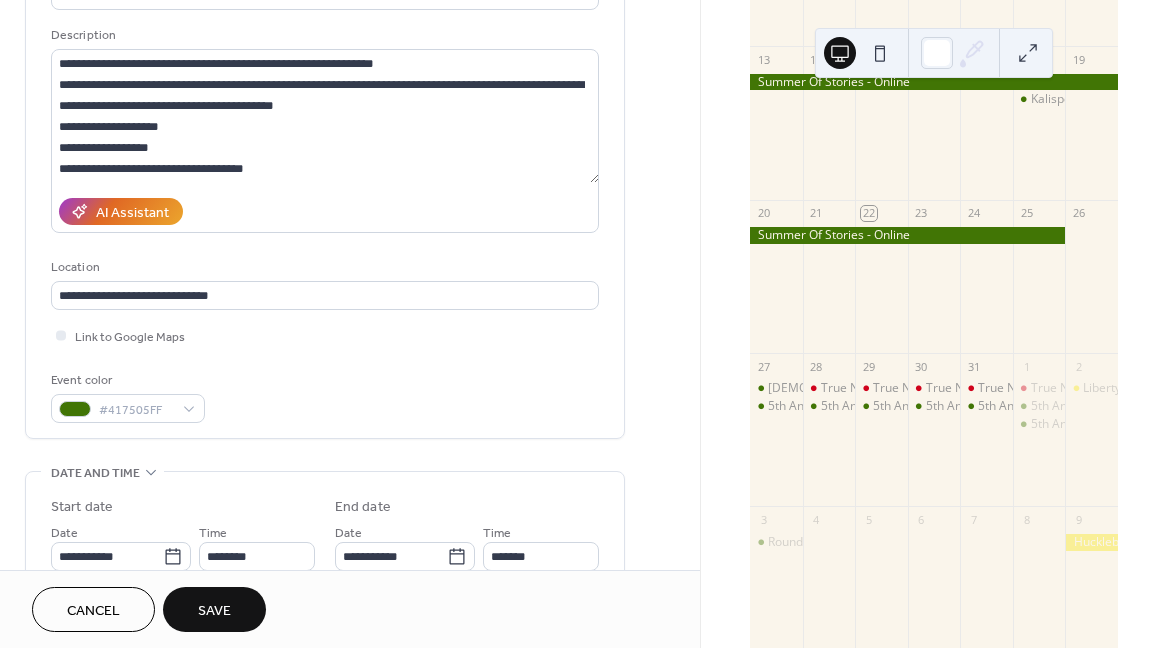 scroll, scrollTop: 120, scrollLeft: 0, axis: vertical 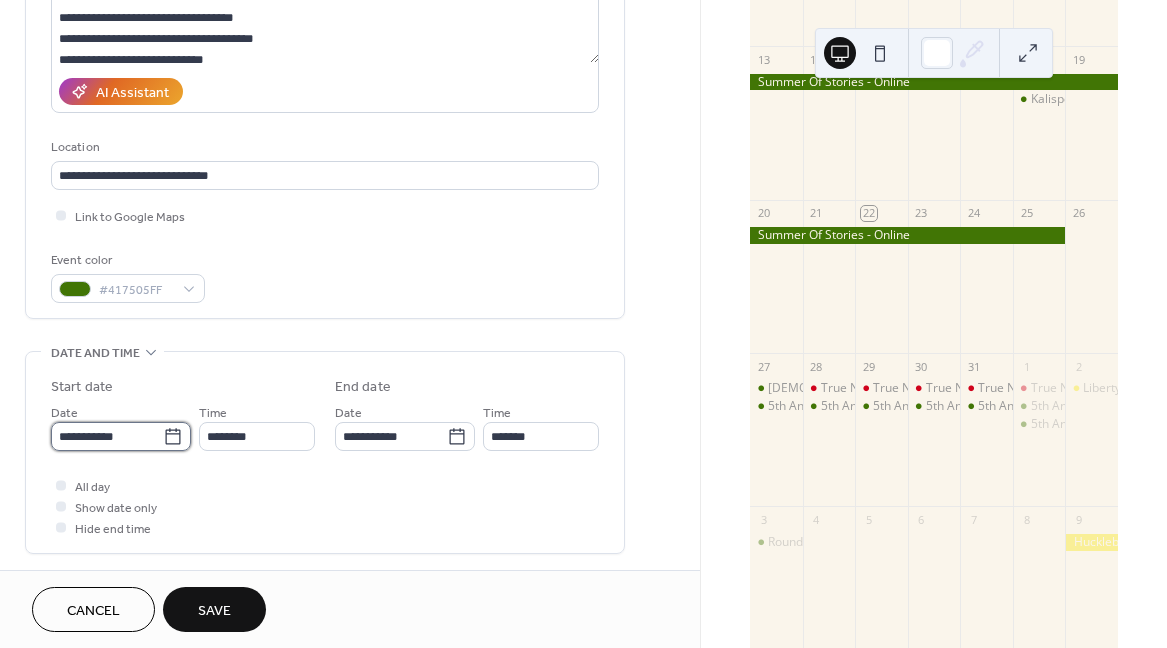 click on "**********" at bounding box center [107, 436] 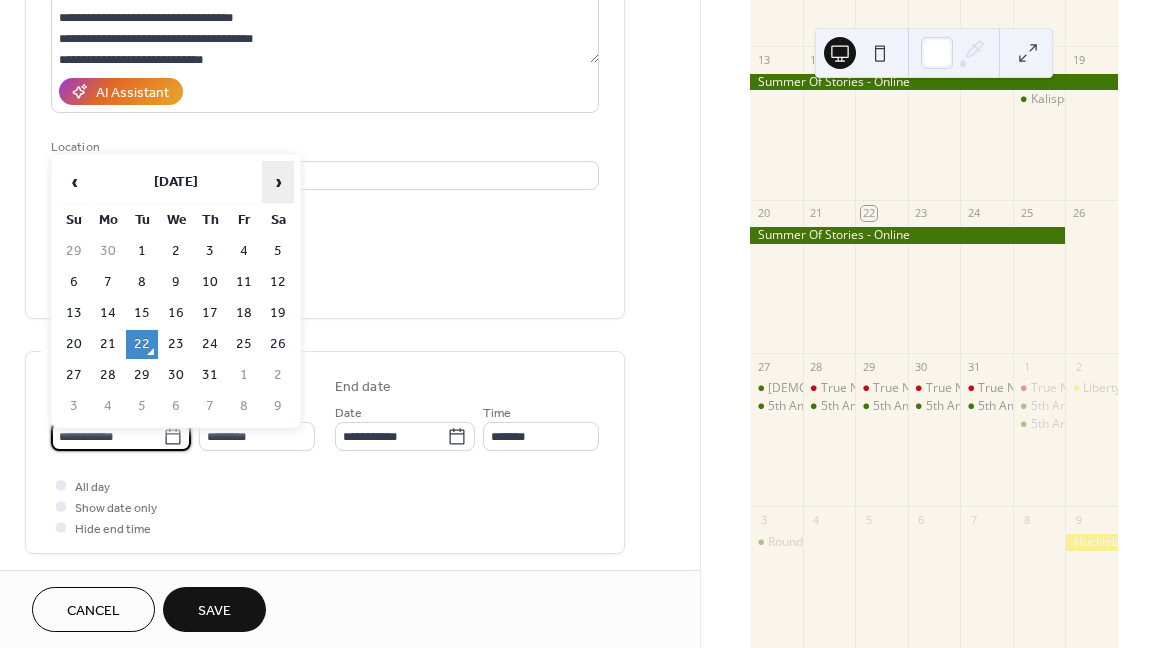 click on "›" at bounding box center [278, 182] 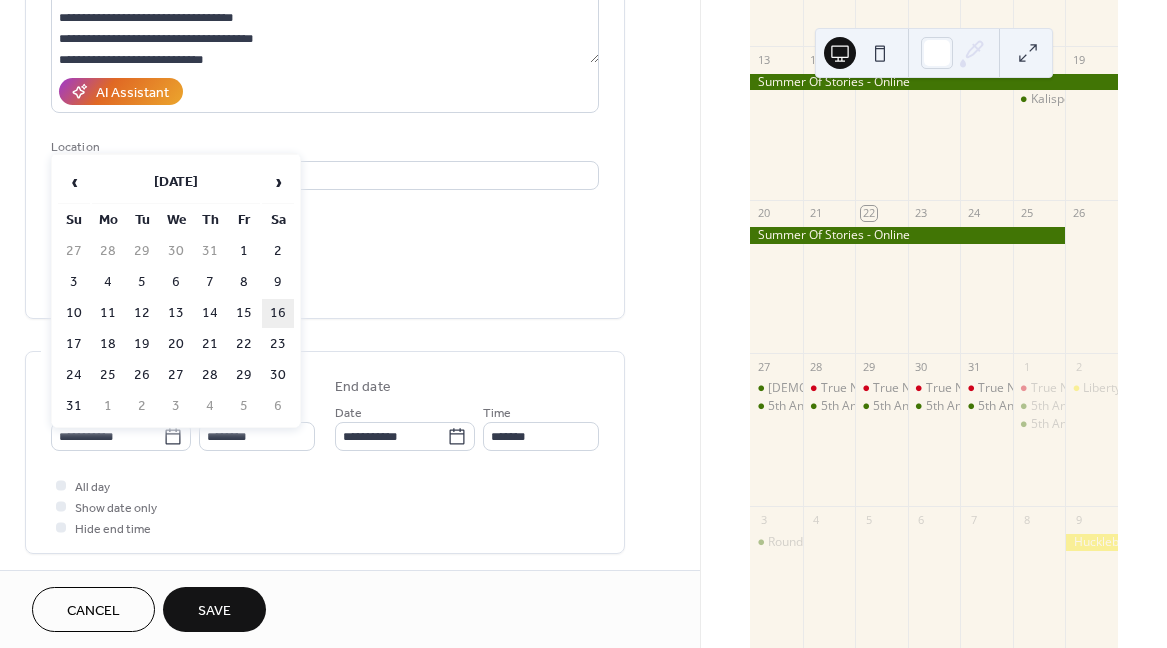 click on "16" at bounding box center (278, 313) 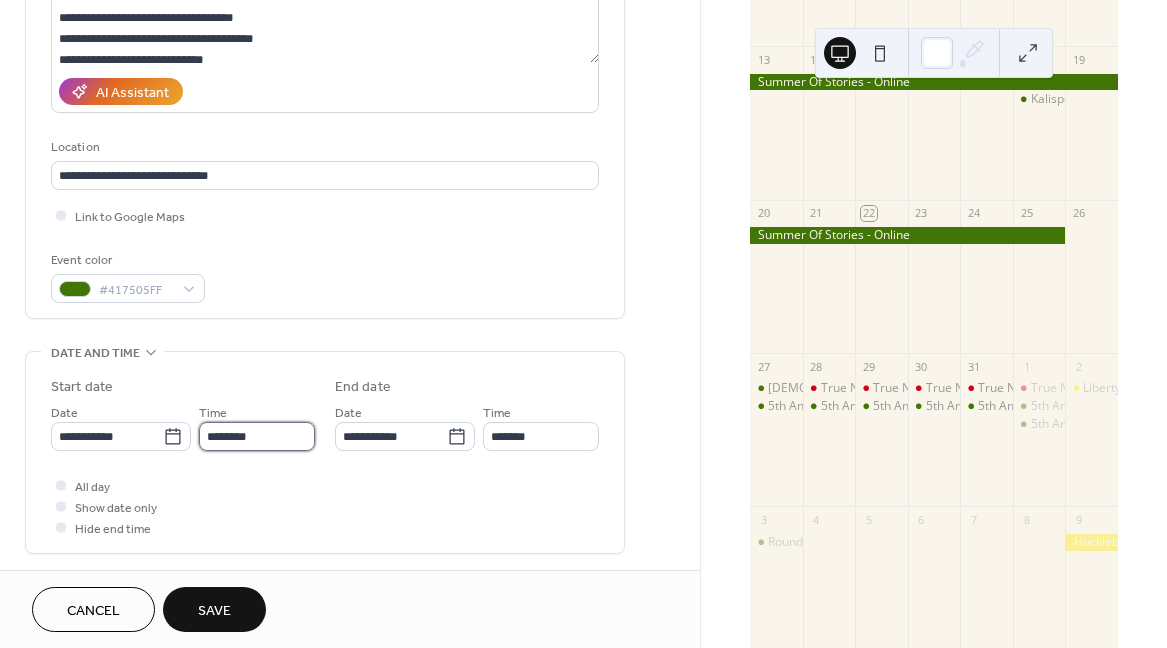 click on "********" at bounding box center (257, 436) 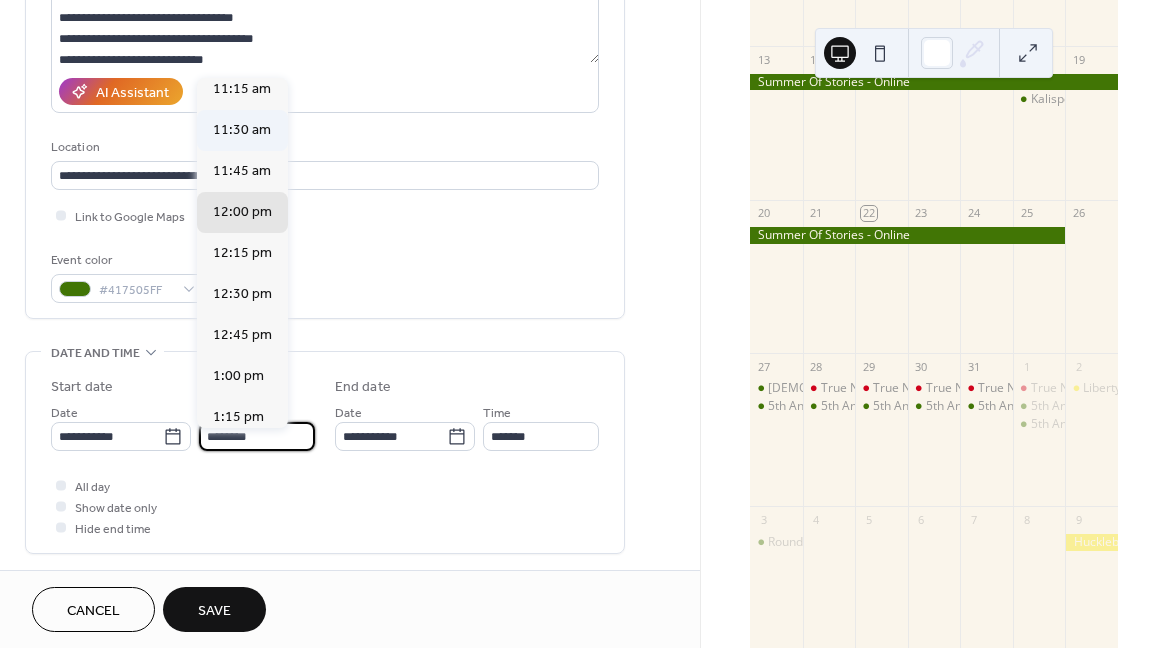 scroll, scrollTop: 1764, scrollLeft: 0, axis: vertical 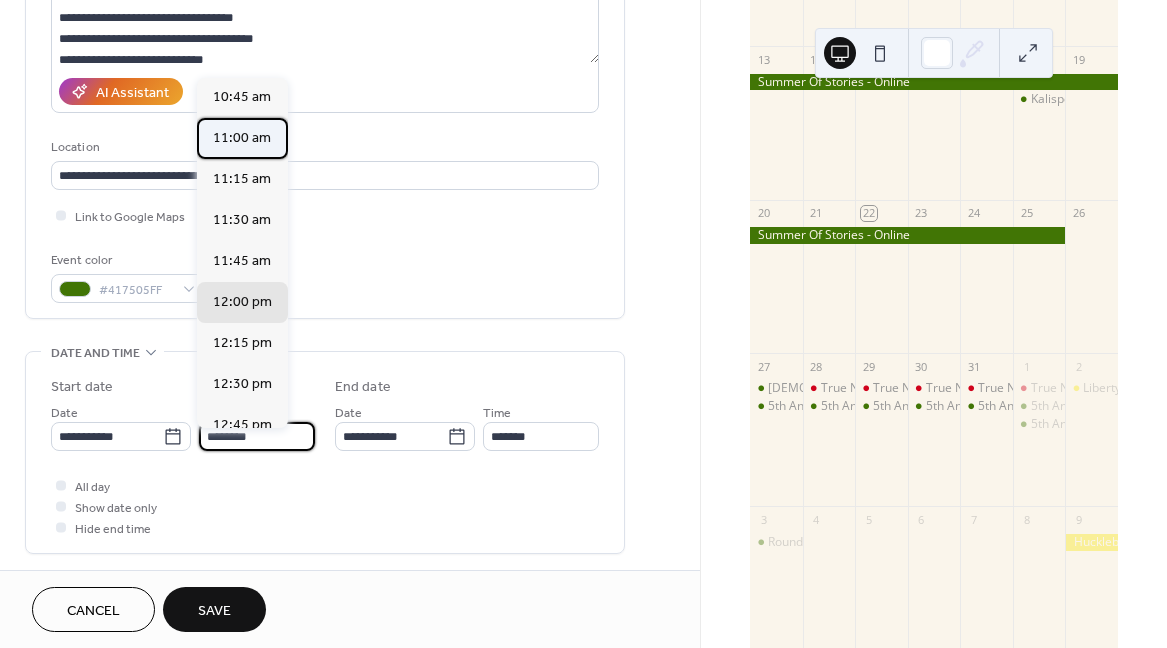 click on "11:00 am" at bounding box center [242, 138] 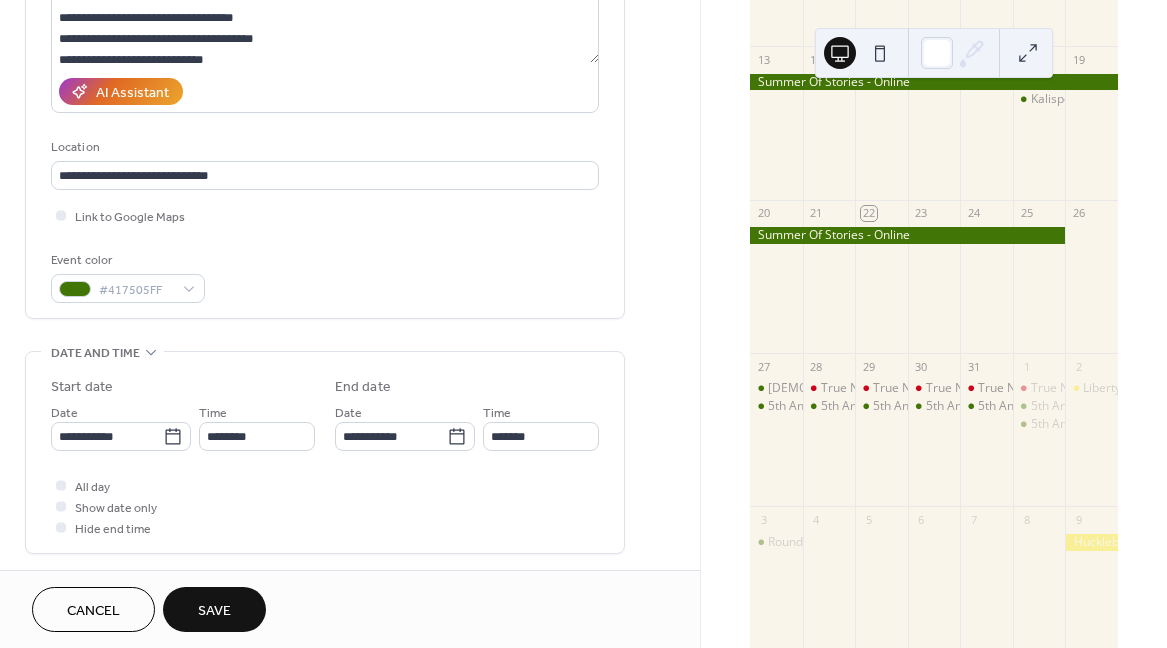 type on "********" 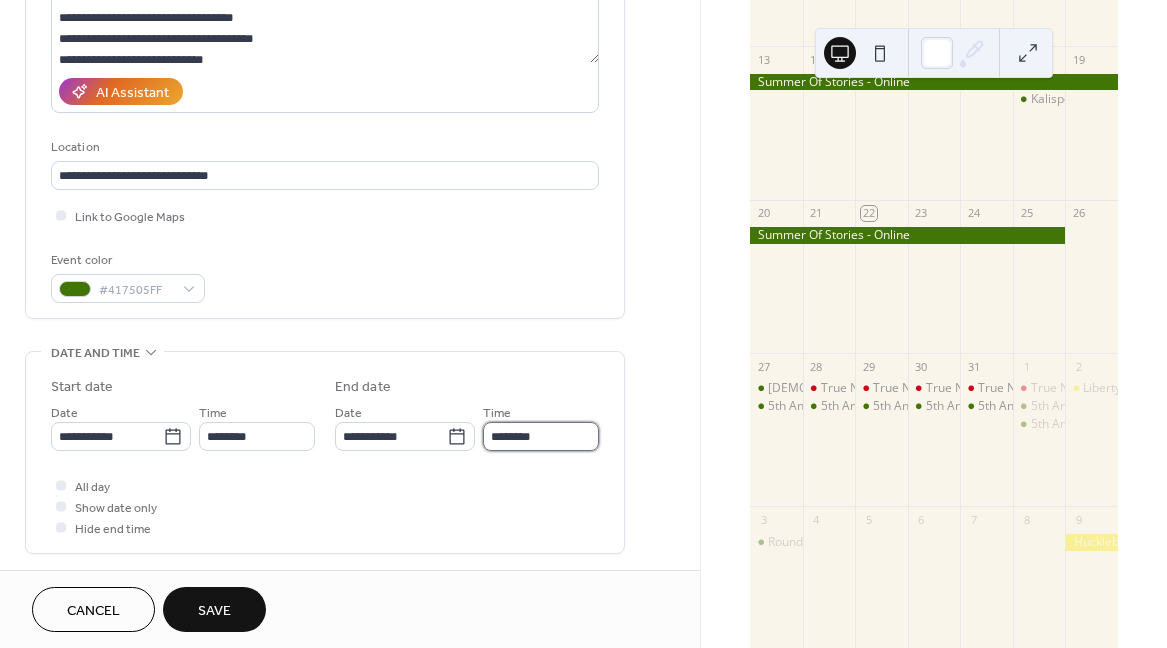 click on "********" at bounding box center (541, 436) 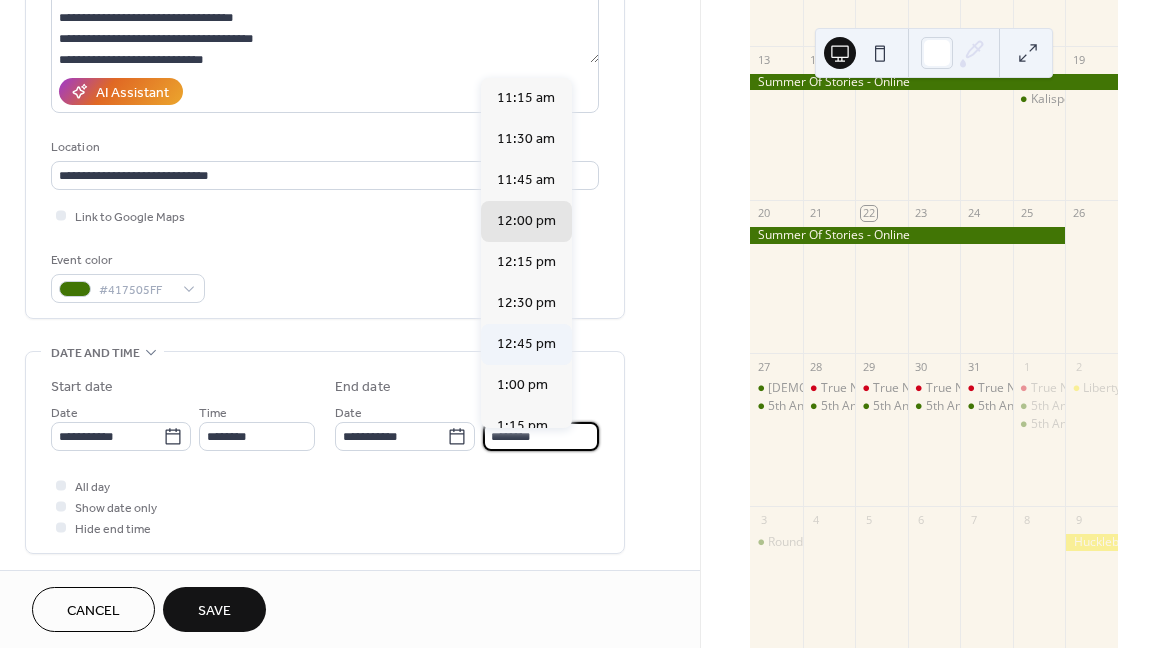 scroll, scrollTop: 90, scrollLeft: 0, axis: vertical 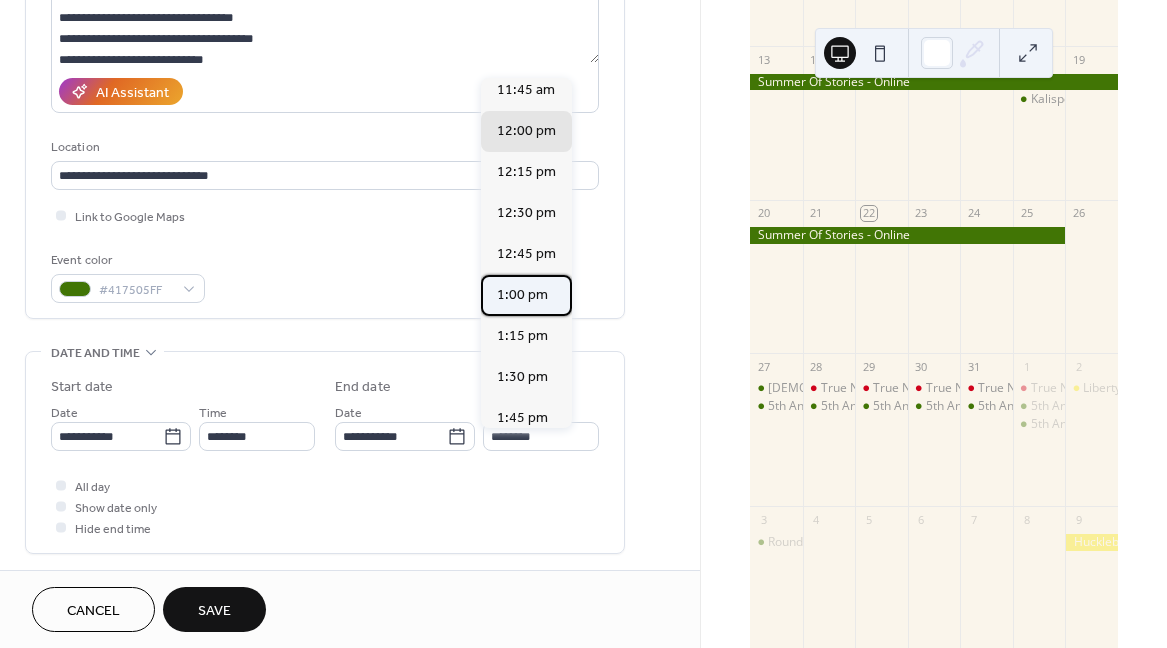 click on "1:00 pm" at bounding box center [522, 295] 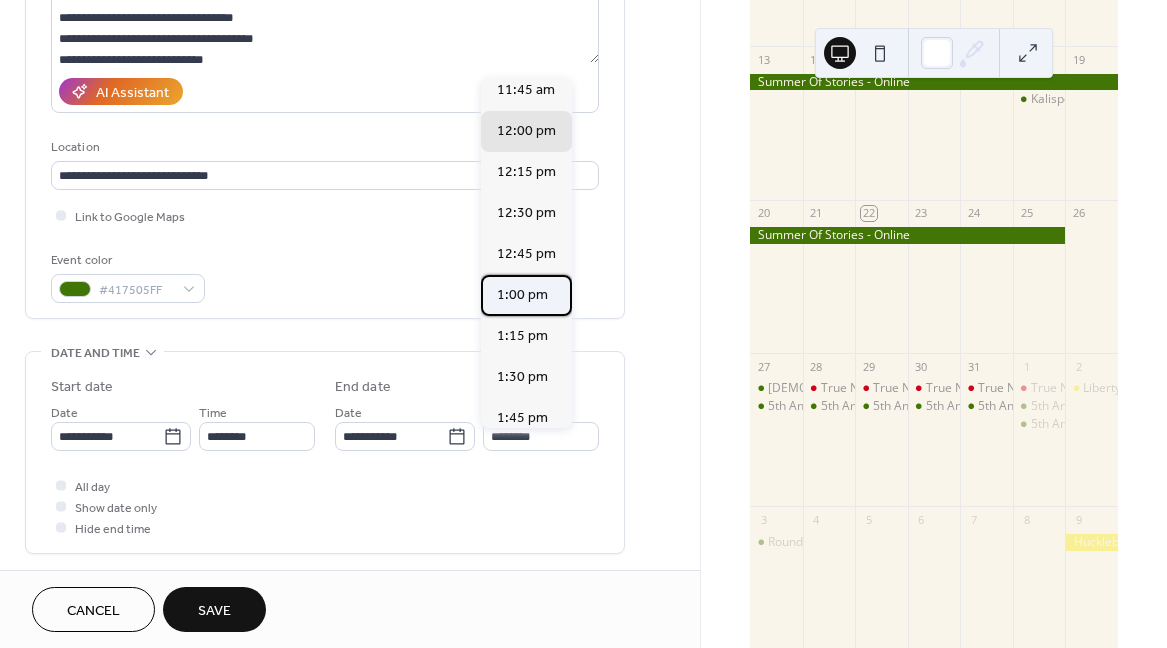 type on "*******" 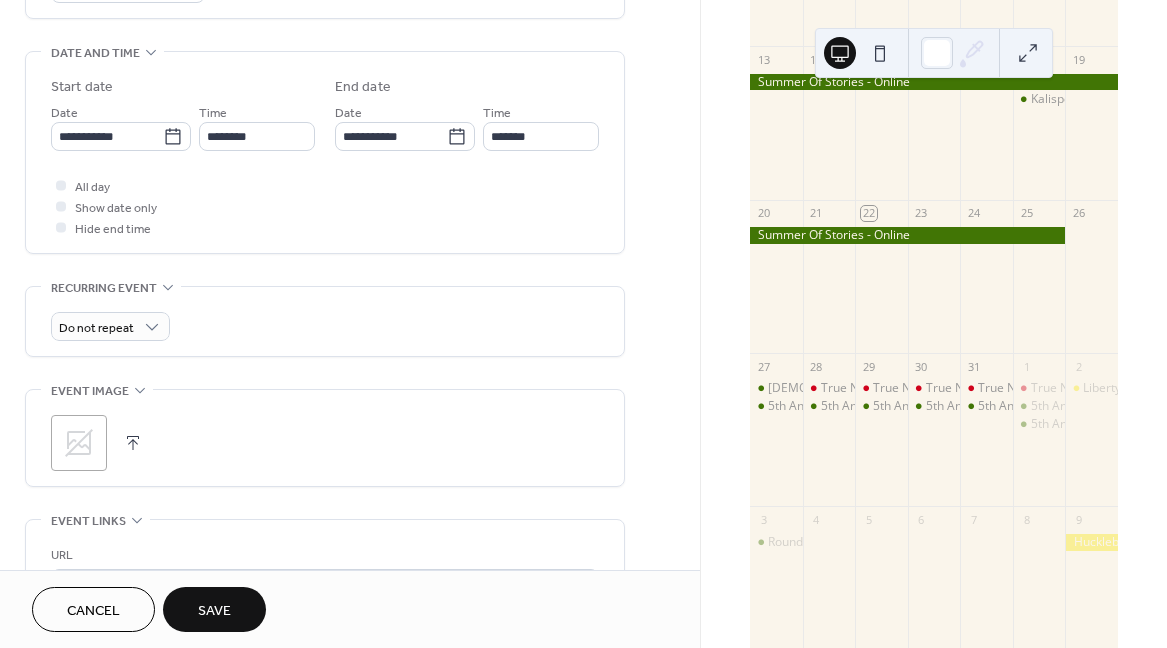 scroll, scrollTop: 240, scrollLeft: 0, axis: vertical 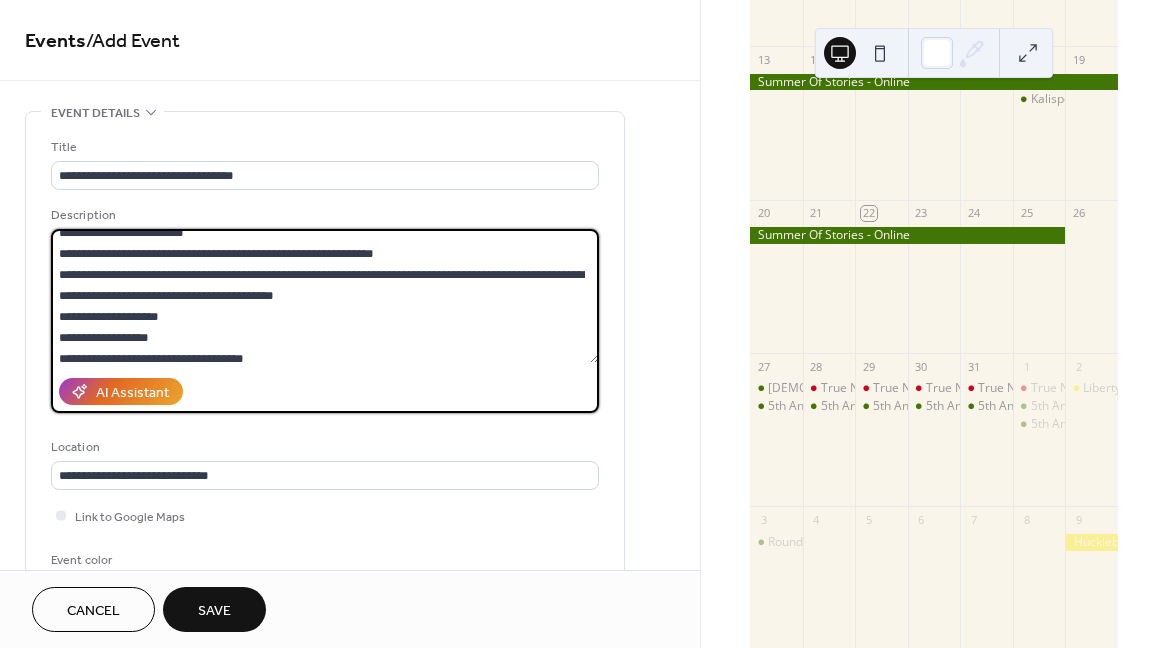 drag, startPoint x: 141, startPoint y: 259, endPoint x: 431, endPoint y: 256, distance: 290.0155 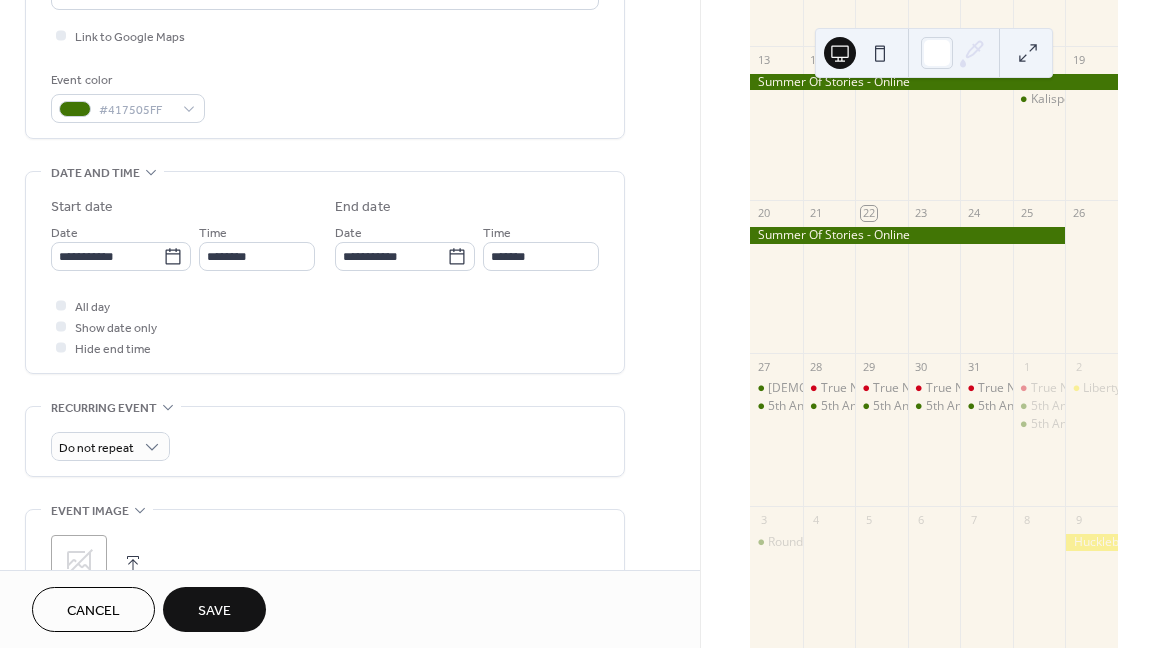 scroll, scrollTop: 780, scrollLeft: 0, axis: vertical 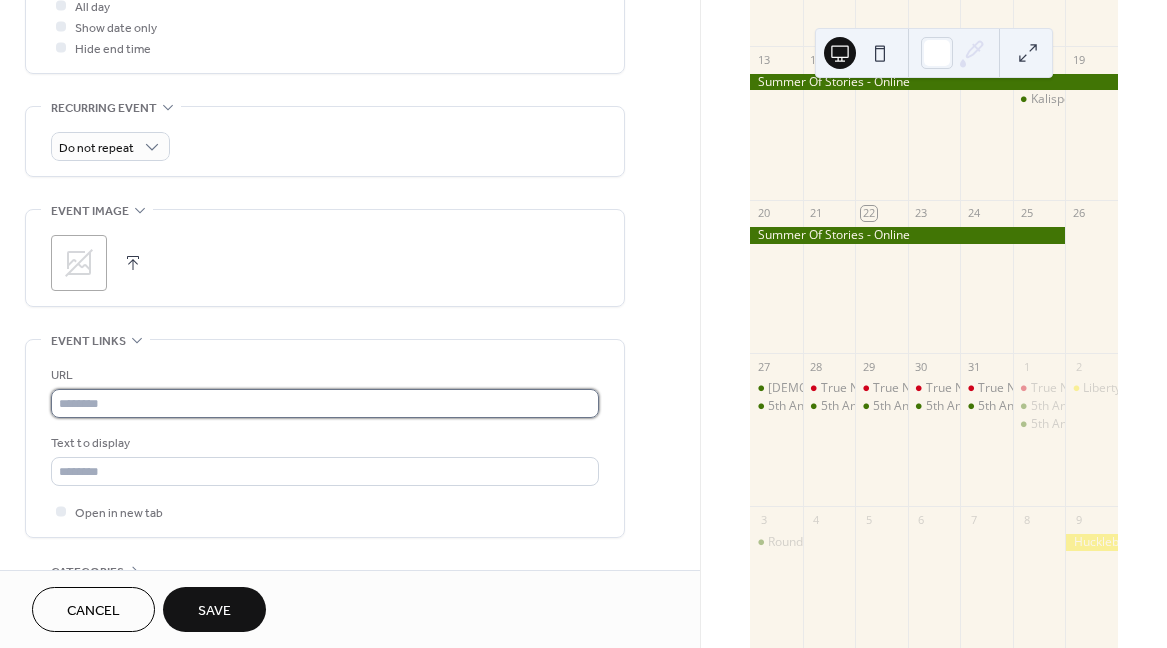 click at bounding box center (325, 403) 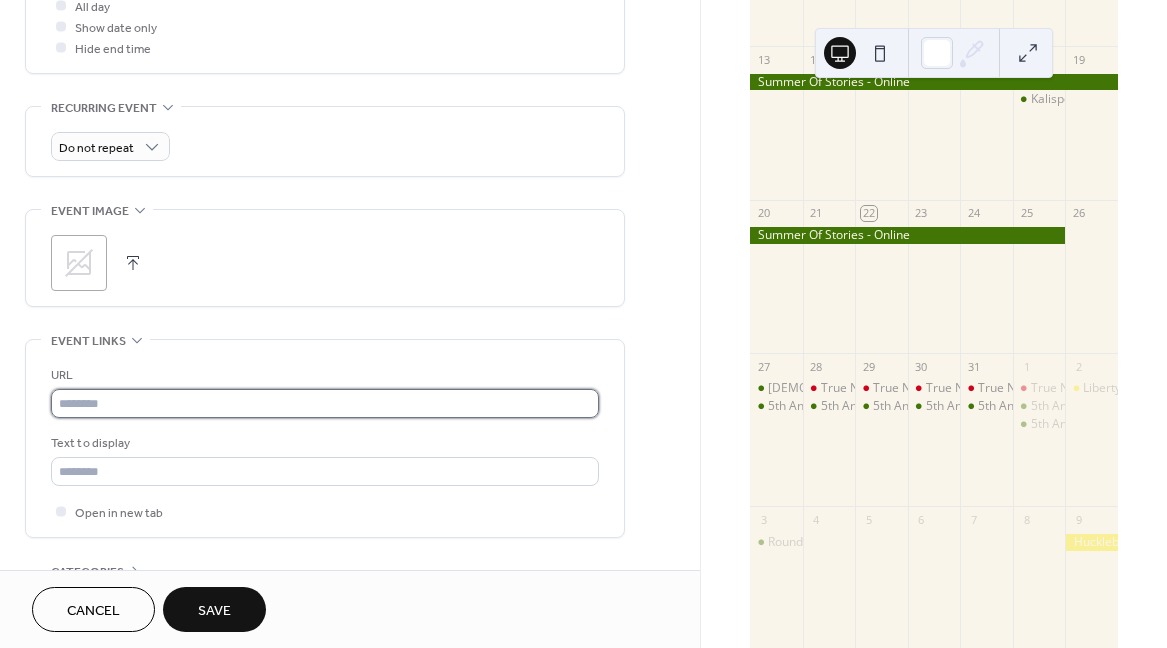 paste on "**********" 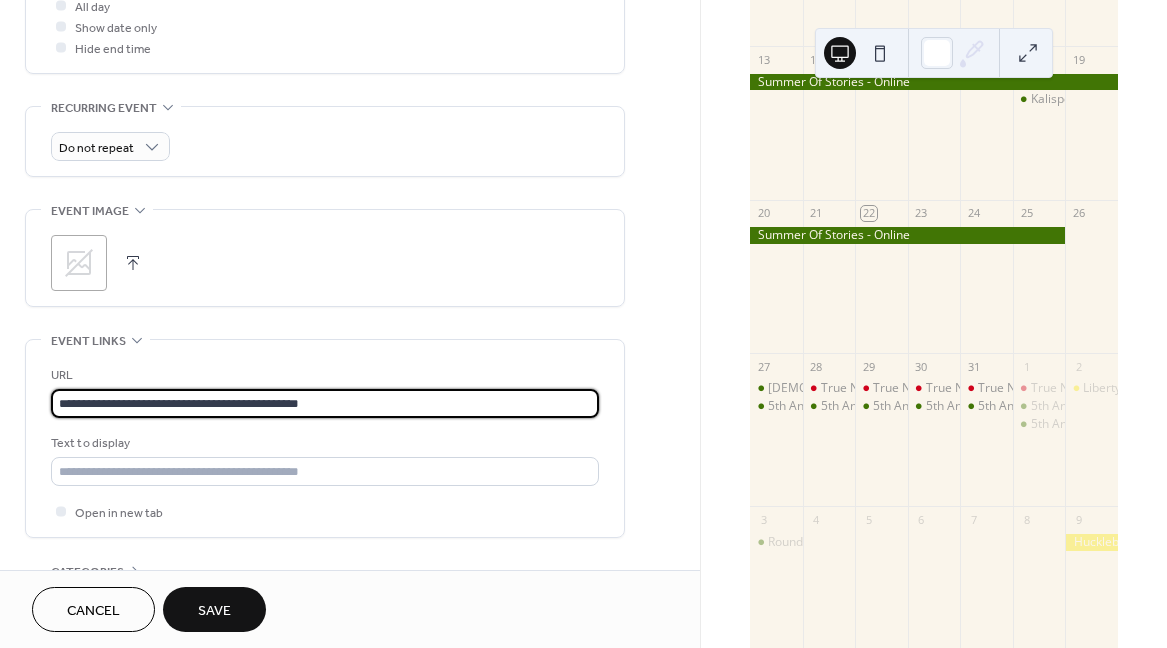 type on "**********" 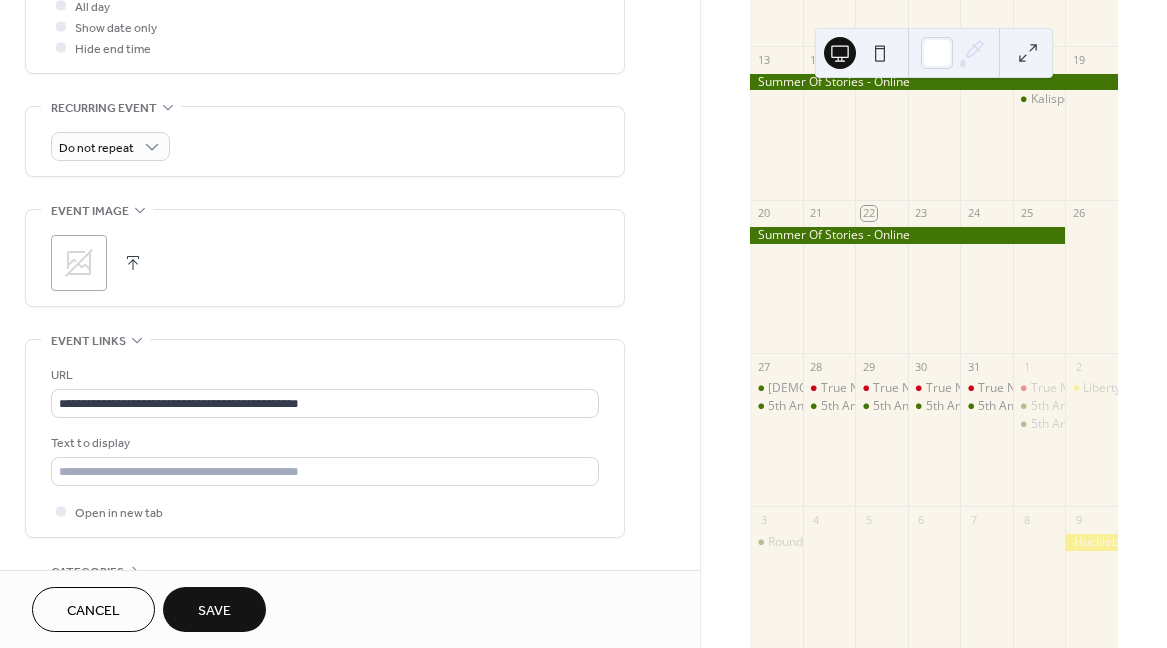 click on "Save" at bounding box center [214, 609] 